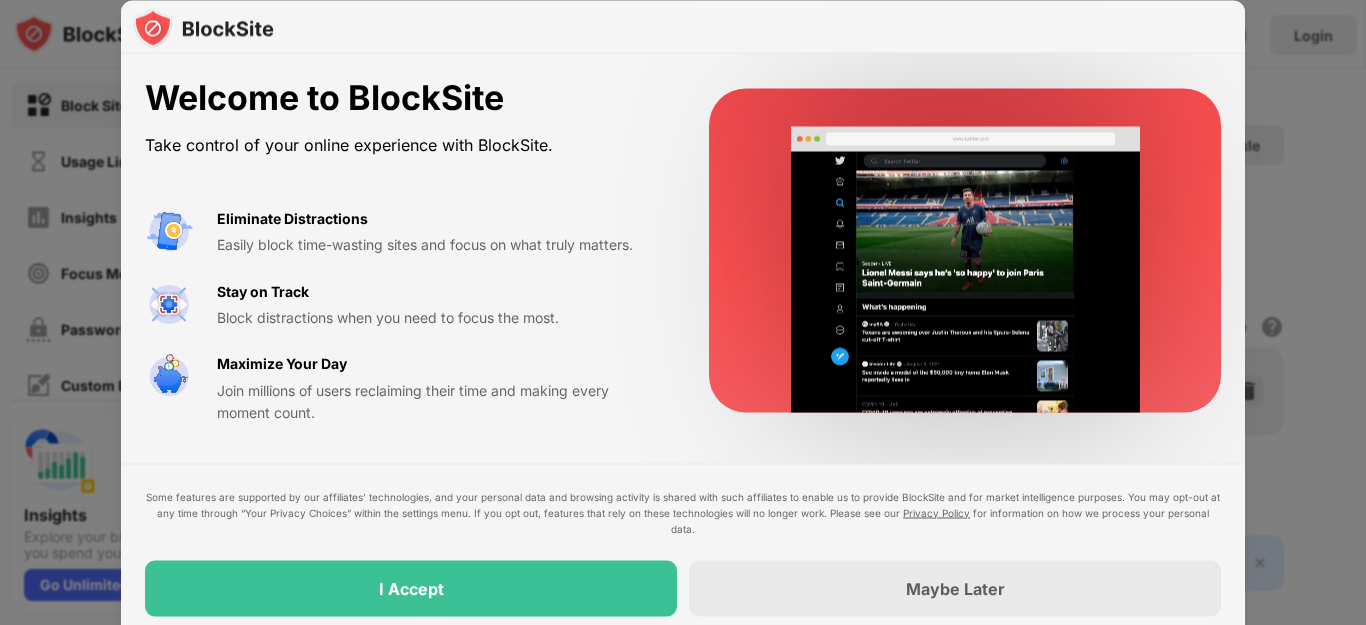 scroll, scrollTop: 0, scrollLeft: 0, axis: both 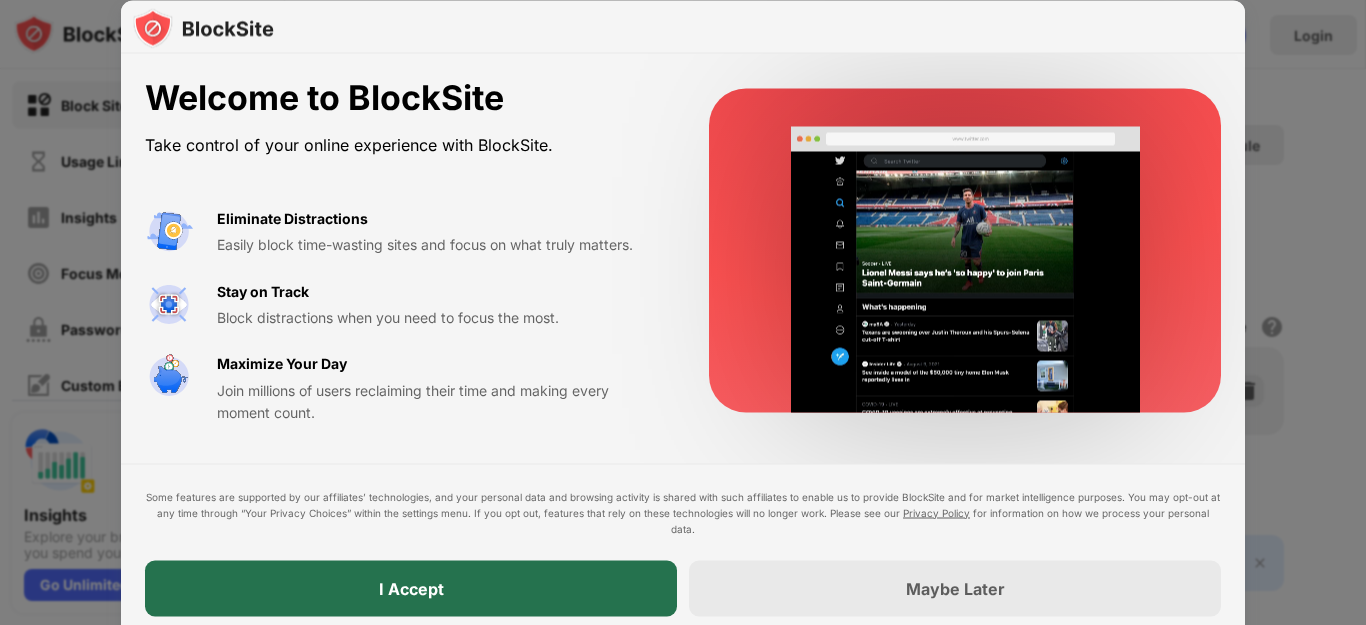 click on "I Accept" at bounding box center (411, 588) 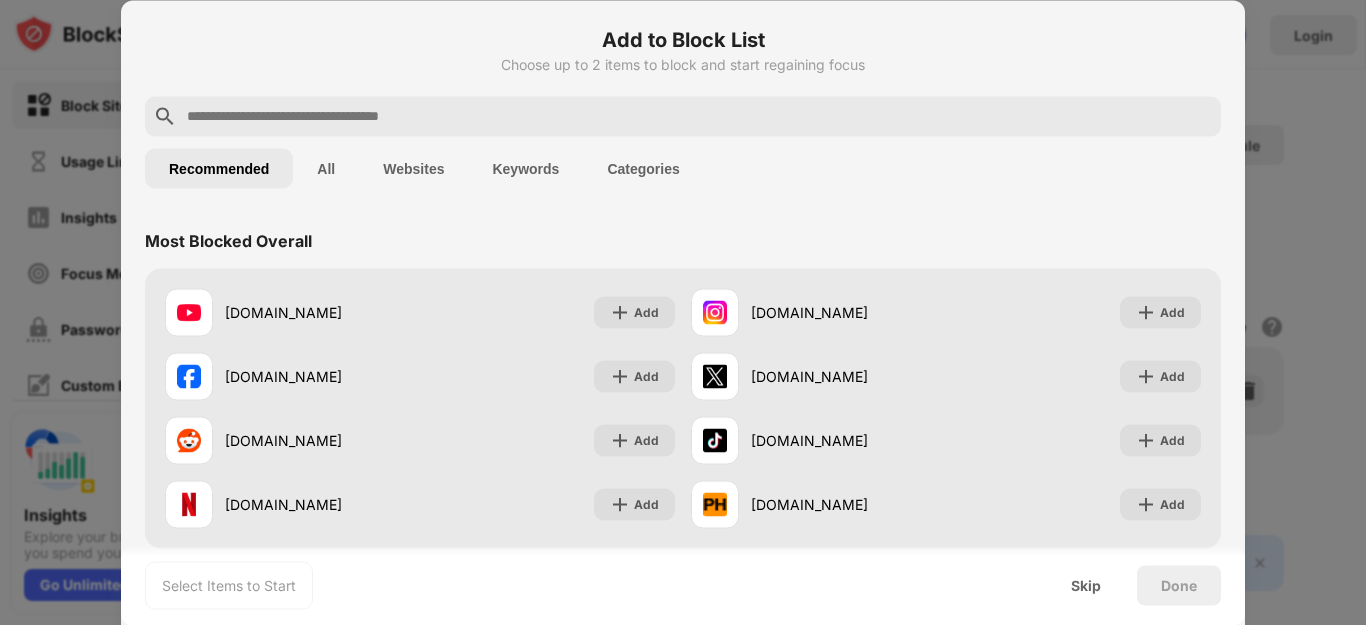 click at bounding box center [699, 116] 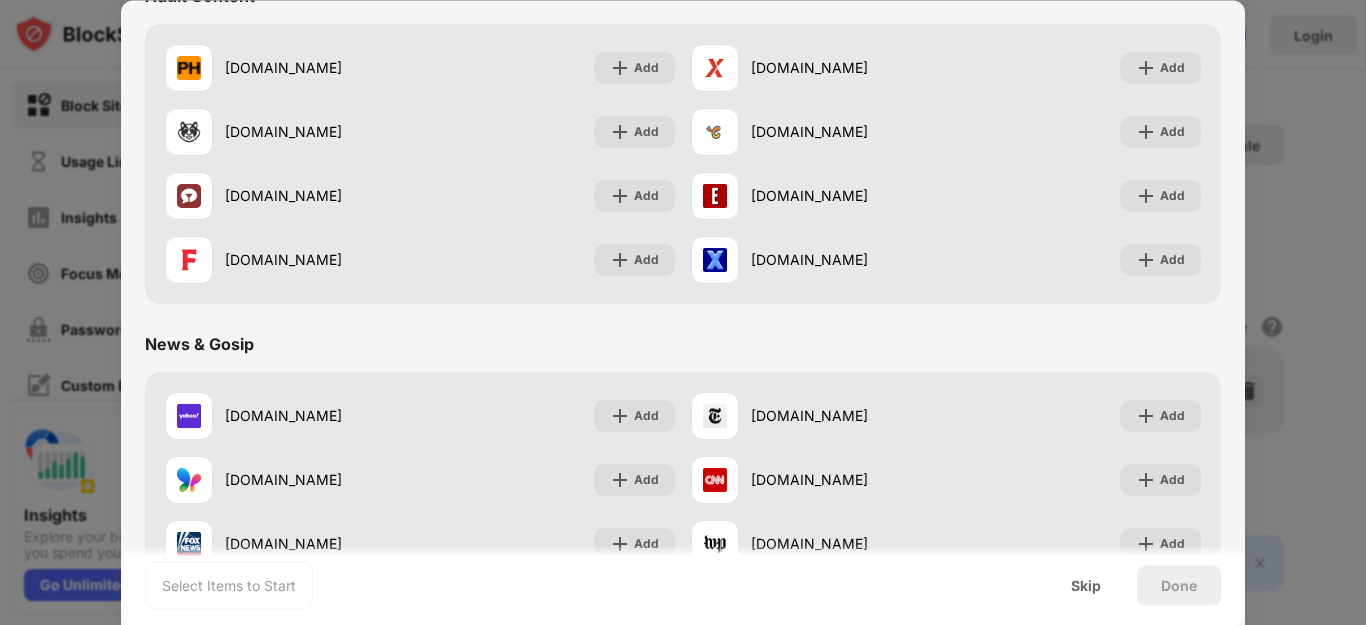 scroll, scrollTop: 966, scrollLeft: 0, axis: vertical 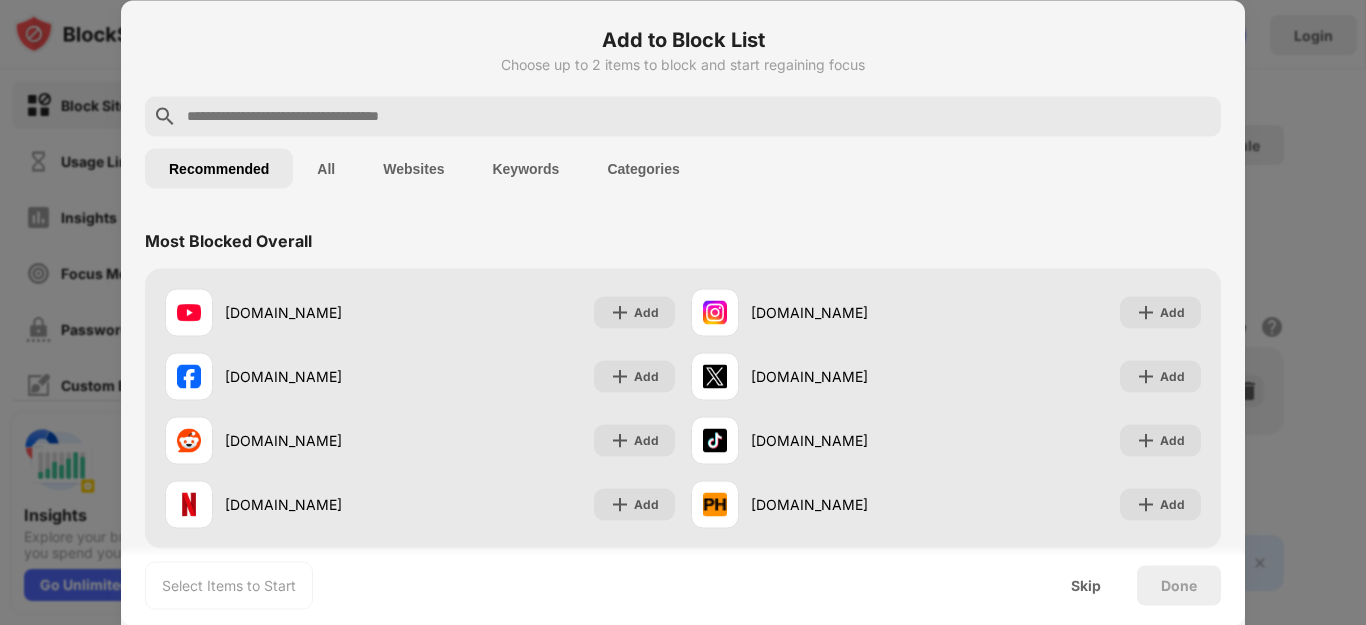 click at bounding box center (683, 116) 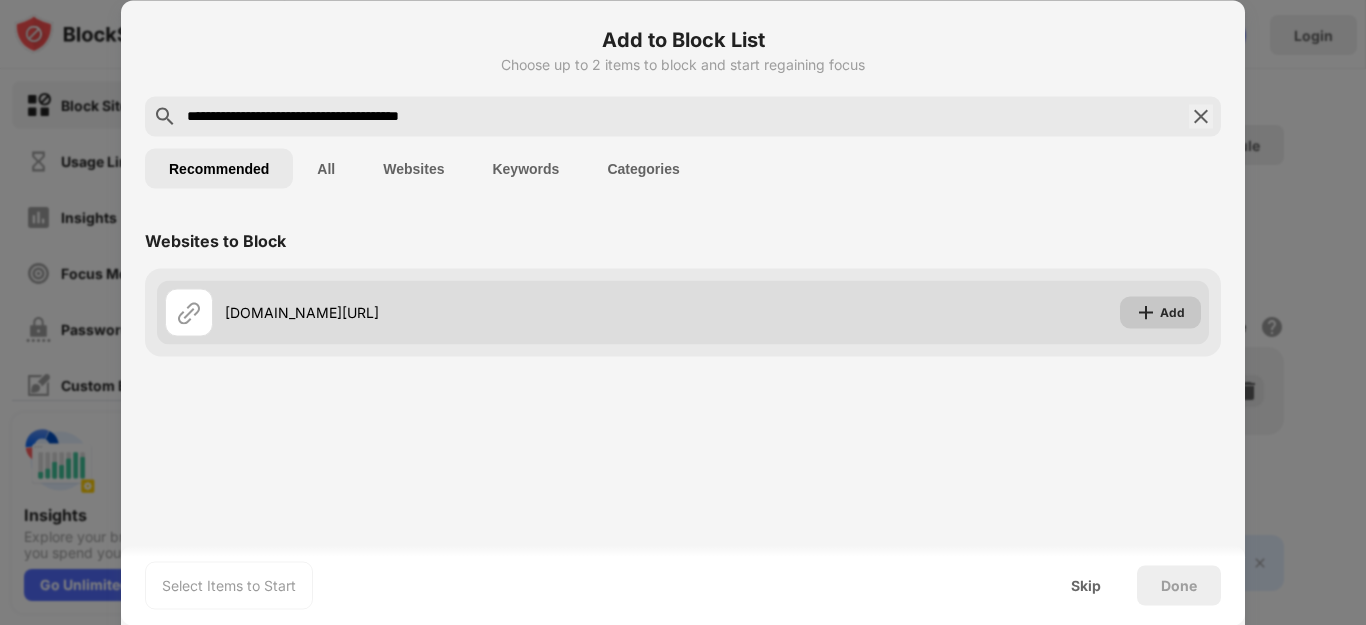 click on "Add" at bounding box center (1160, 312) 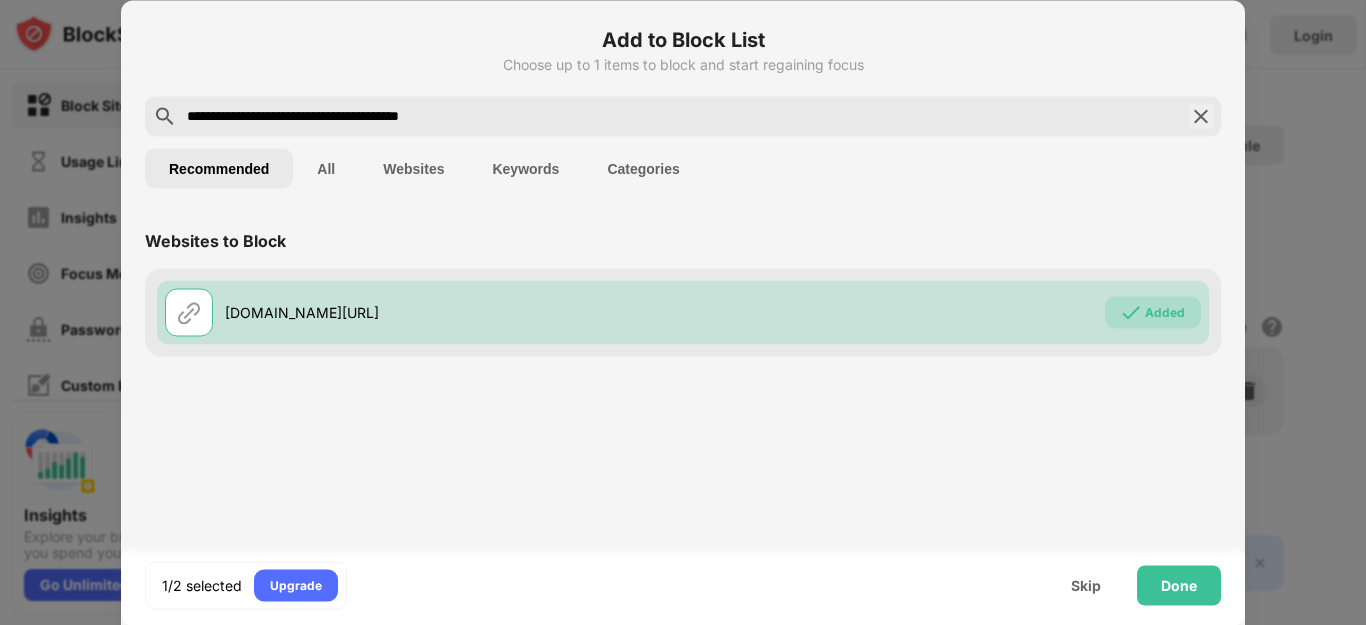 click on "**********" at bounding box center (683, 116) 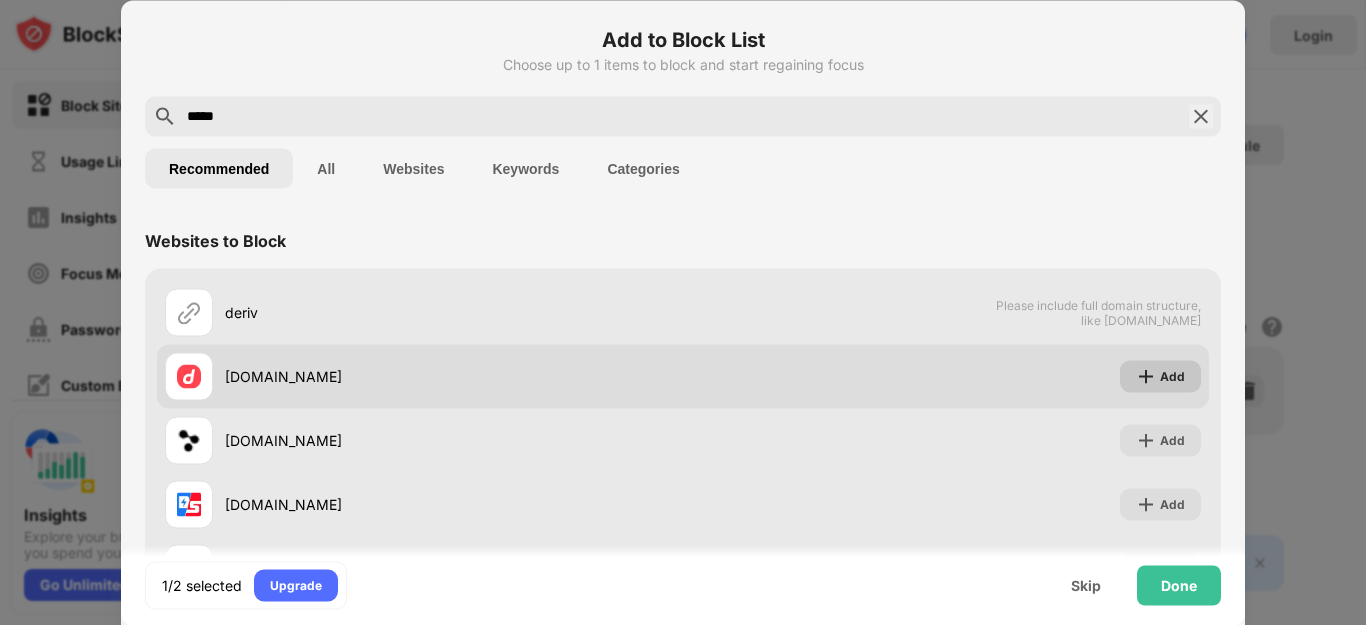type on "*****" 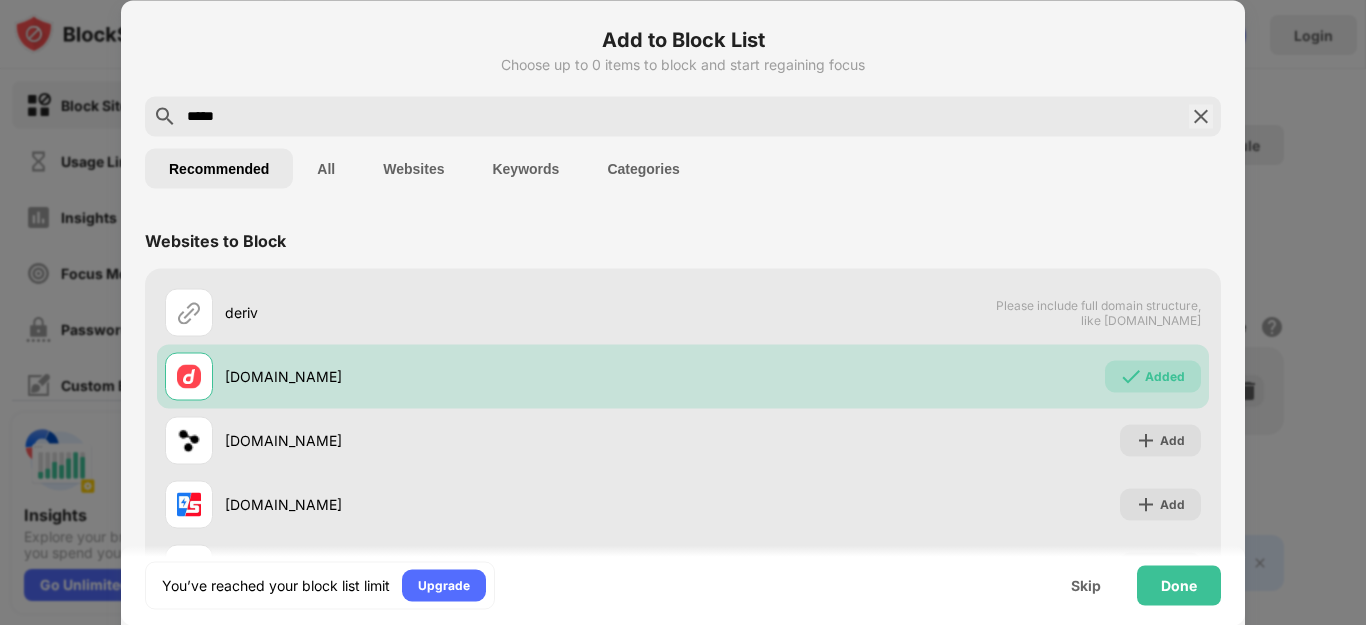 scroll, scrollTop: 136, scrollLeft: 0, axis: vertical 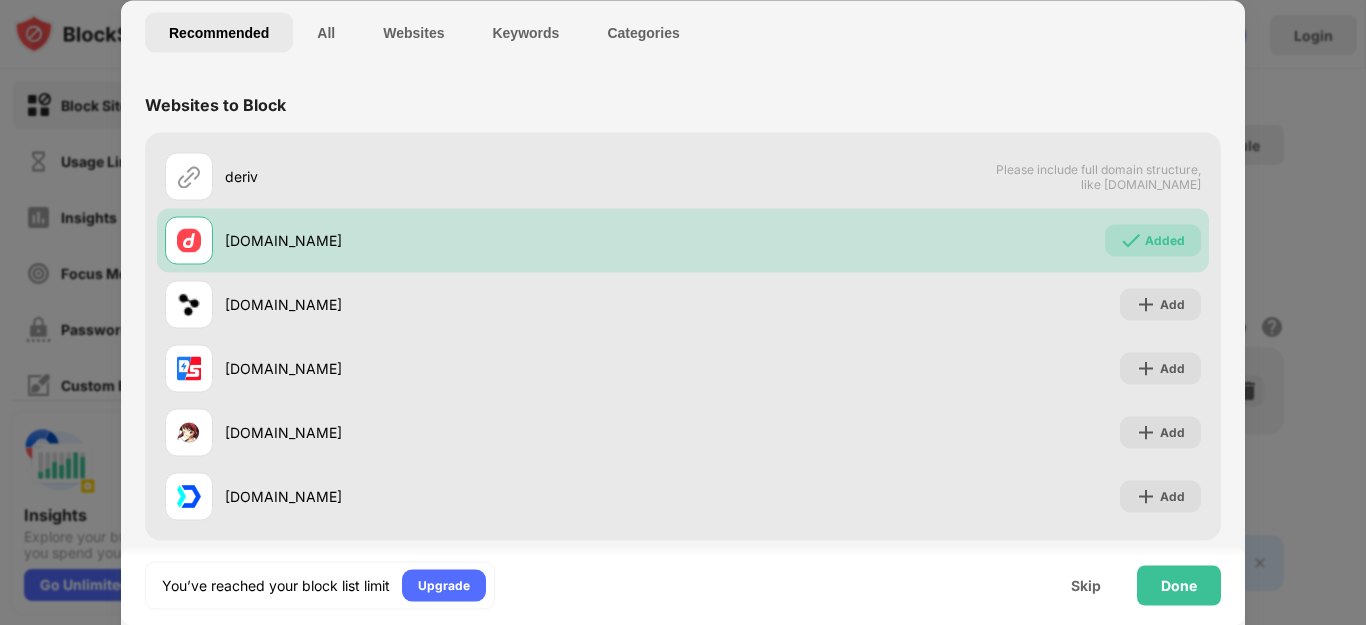 click on "Categories" at bounding box center (643, 32) 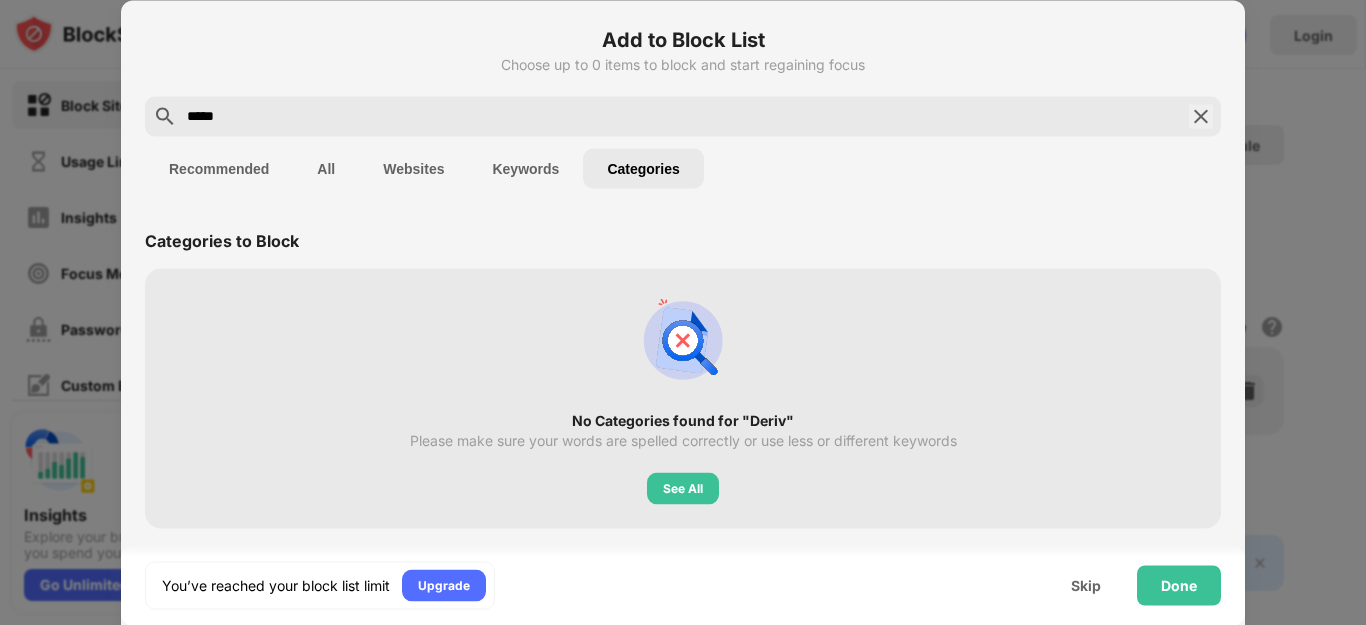 scroll, scrollTop: 0, scrollLeft: 0, axis: both 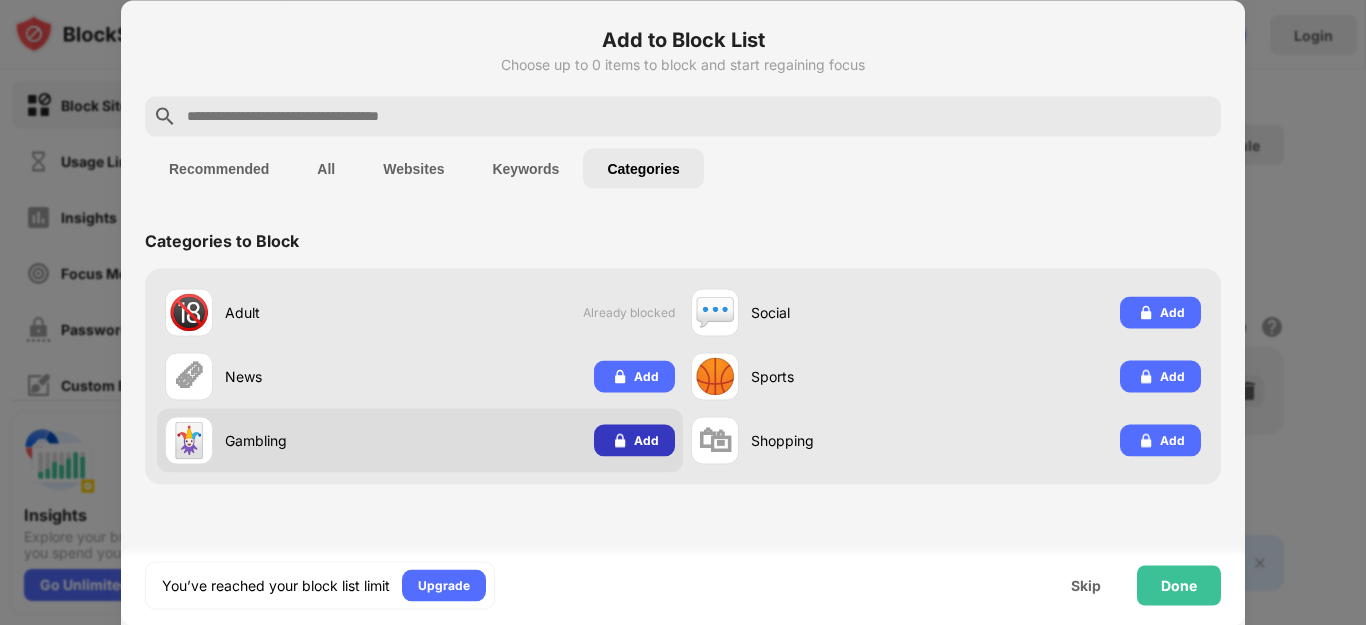 click on "Add" at bounding box center [646, 440] 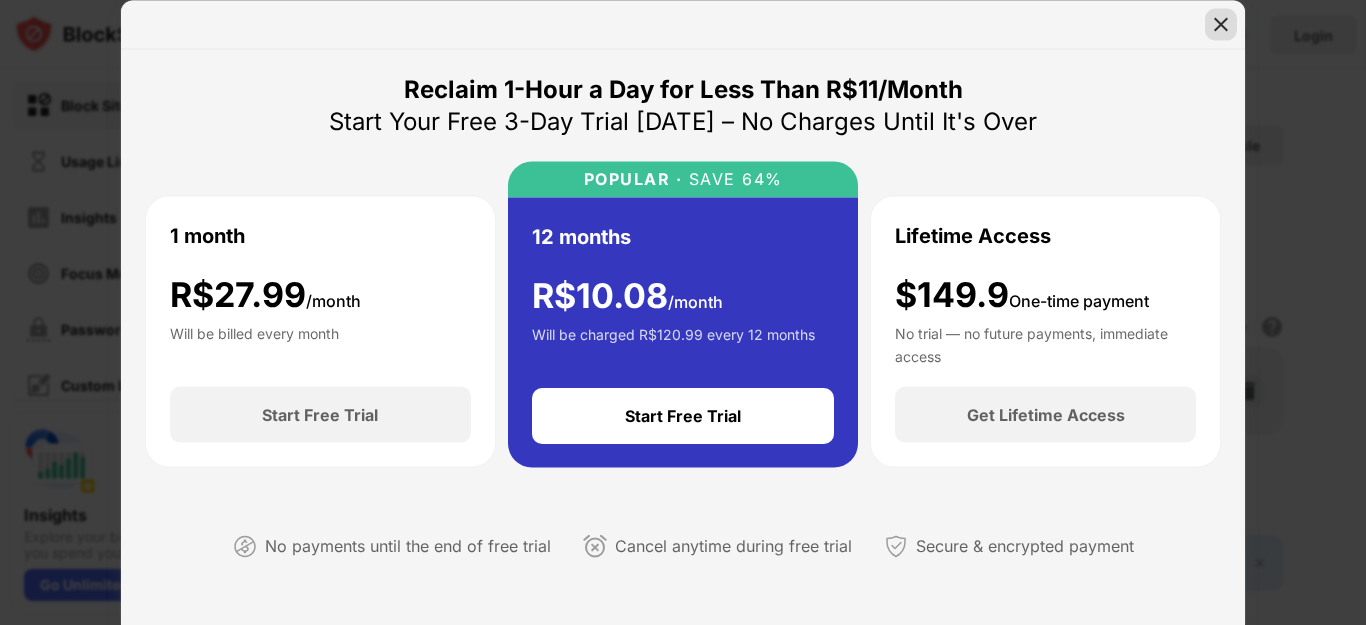 click at bounding box center (1221, 24) 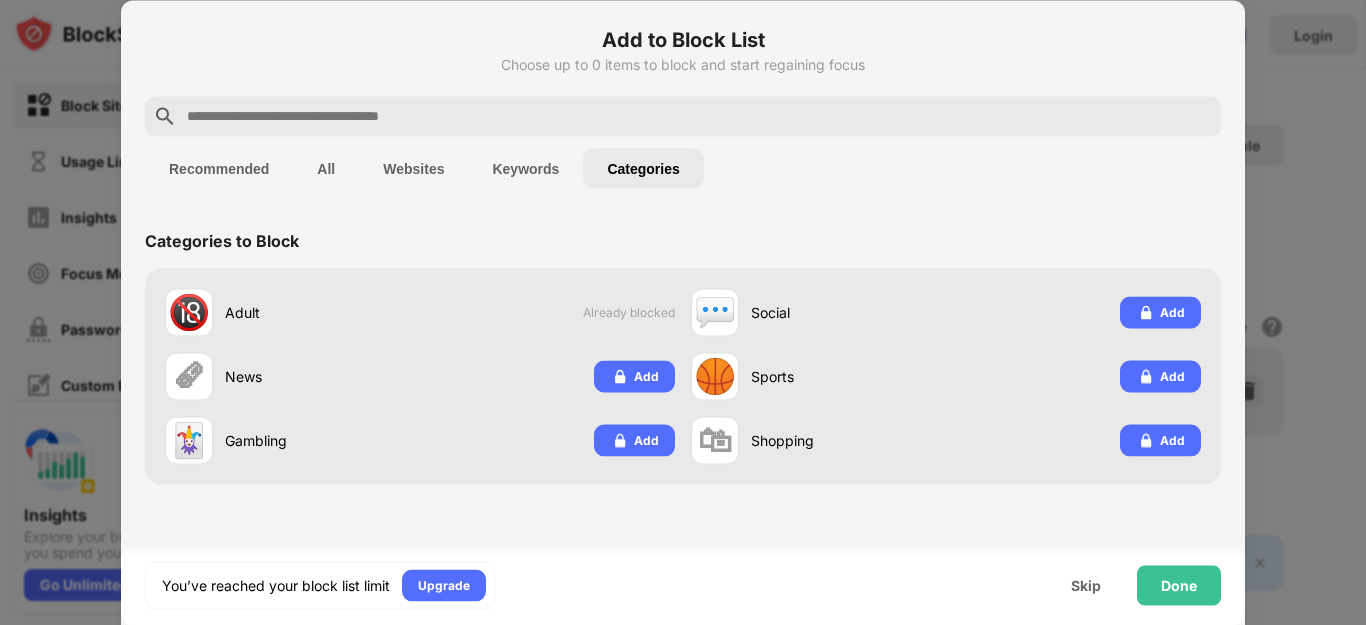 click on "Websites" at bounding box center (413, 168) 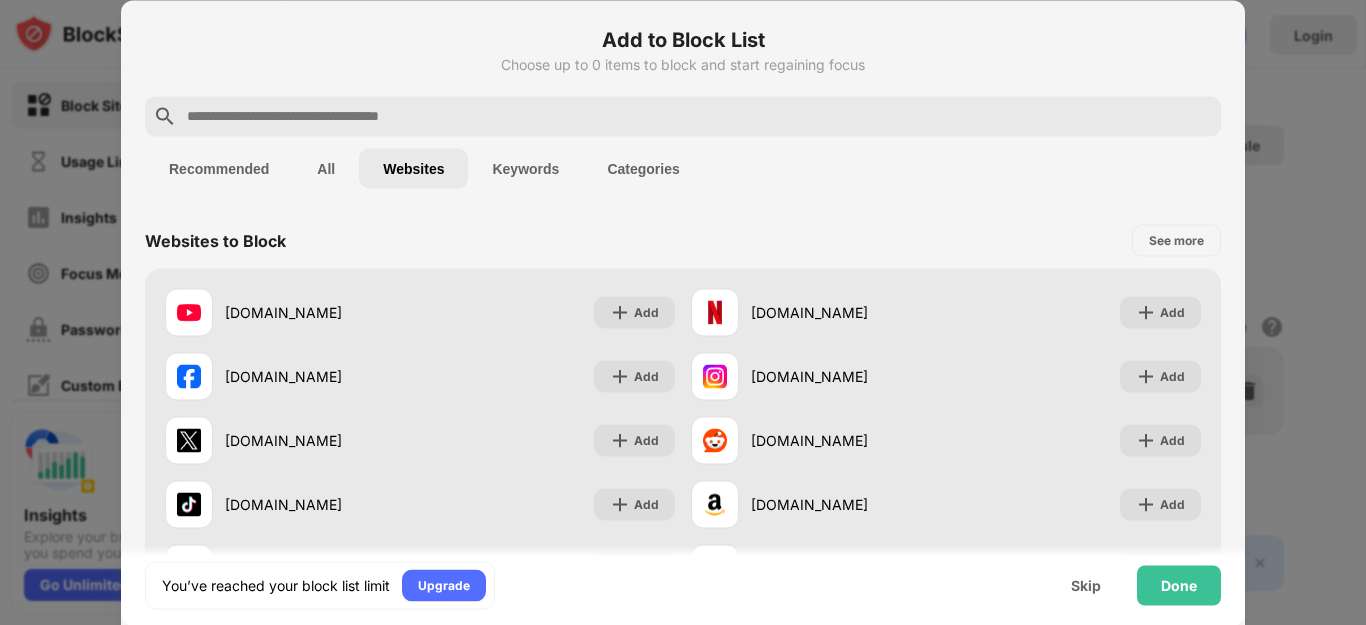 click at bounding box center [699, 116] 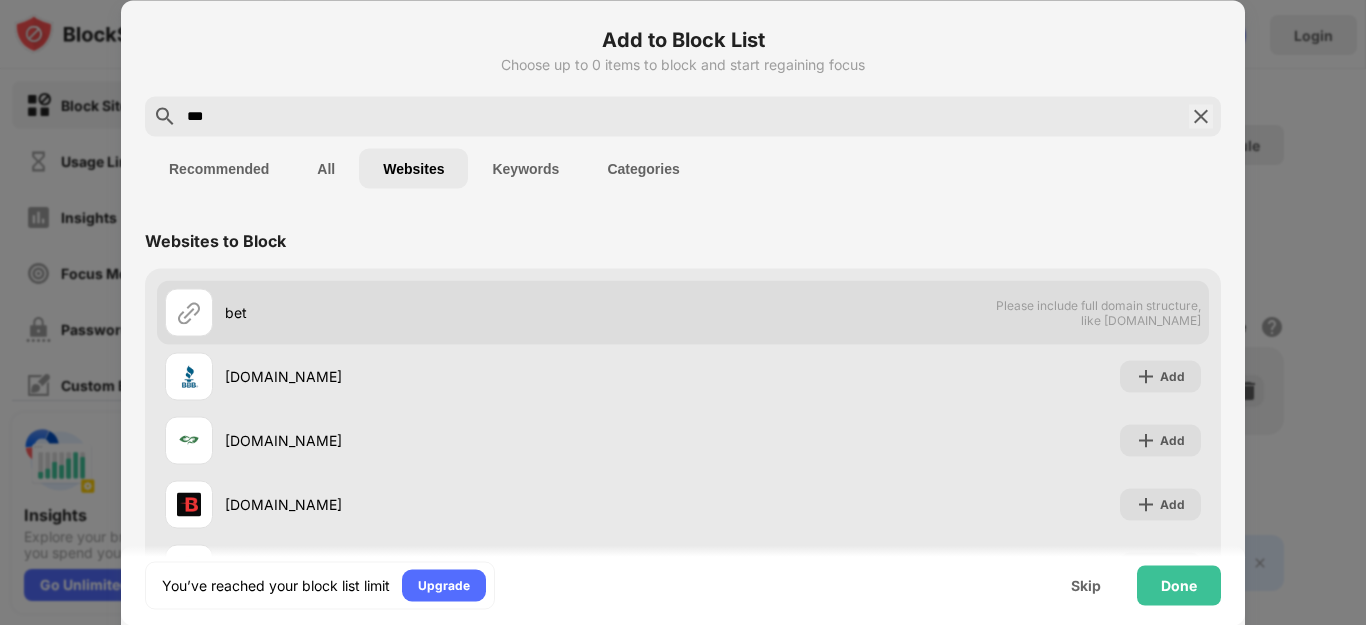 click on "Please include full domain structure, like domain.com" at bounding box center [1098, 312] 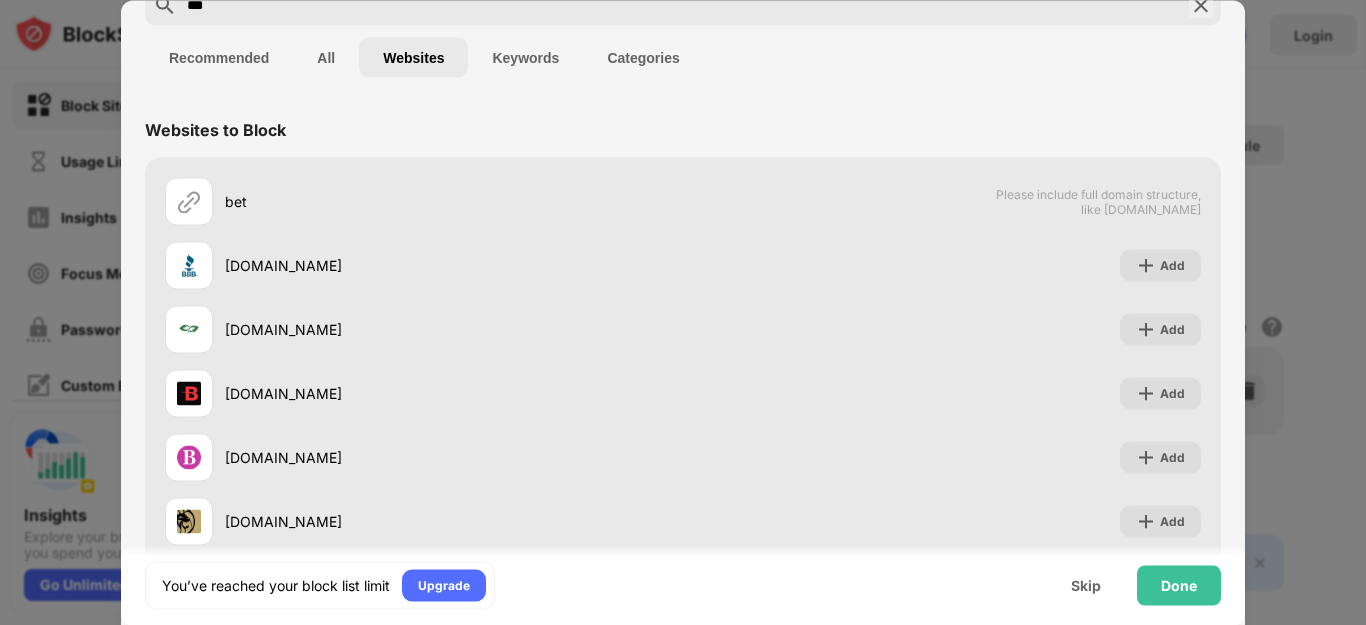 scroll, scrollTop: 136, scrollLeft: 0, axis: vertical 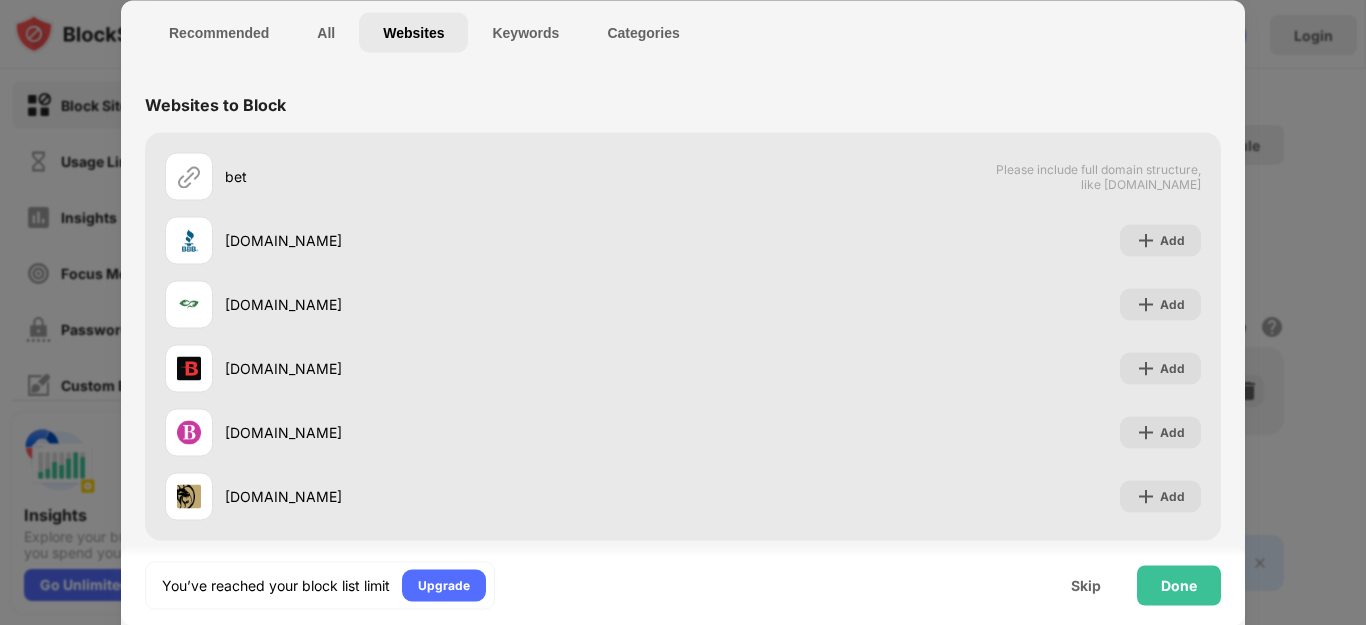 click on "Keywords" at bounding box center [525, 32] 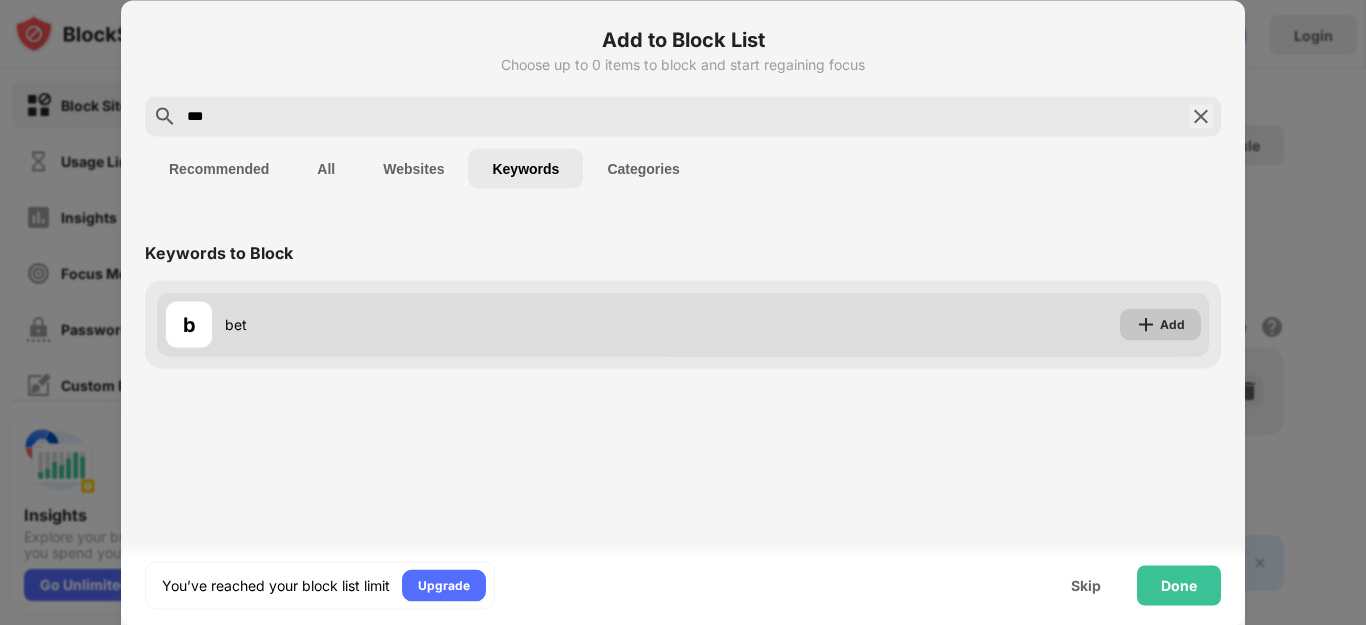 click on "Add" at bounding box center (1172, 324) 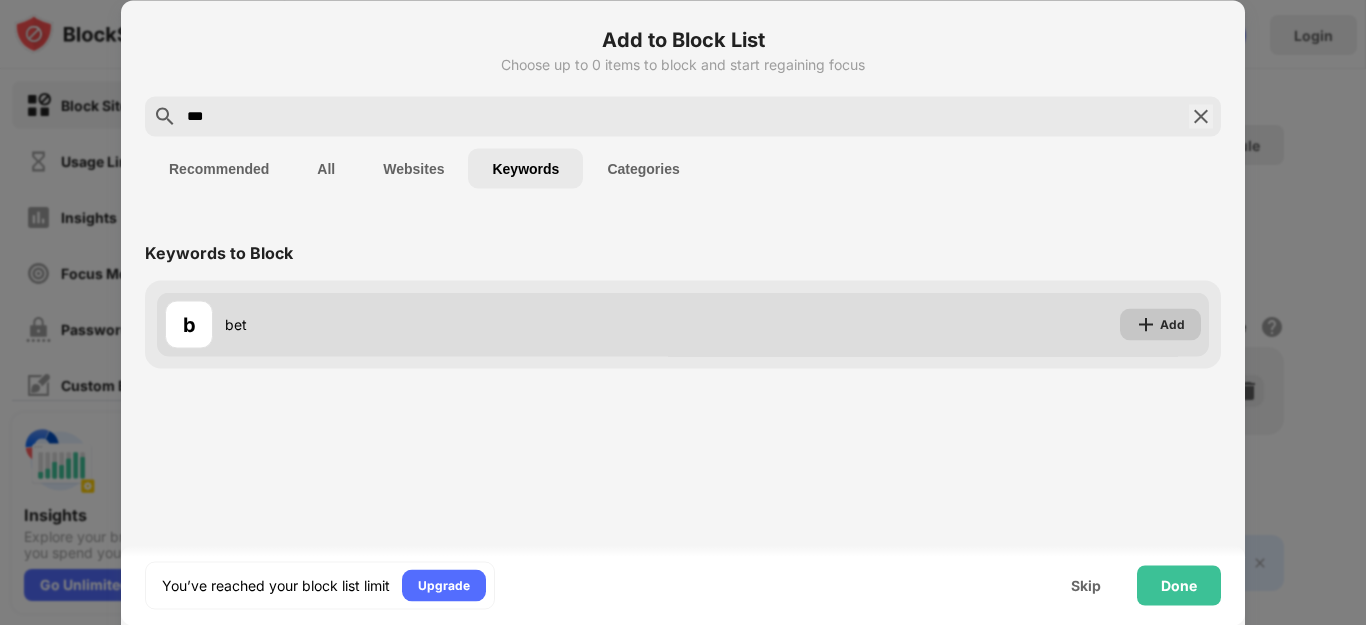 click on "Add" at bounding box center (1160, 324) 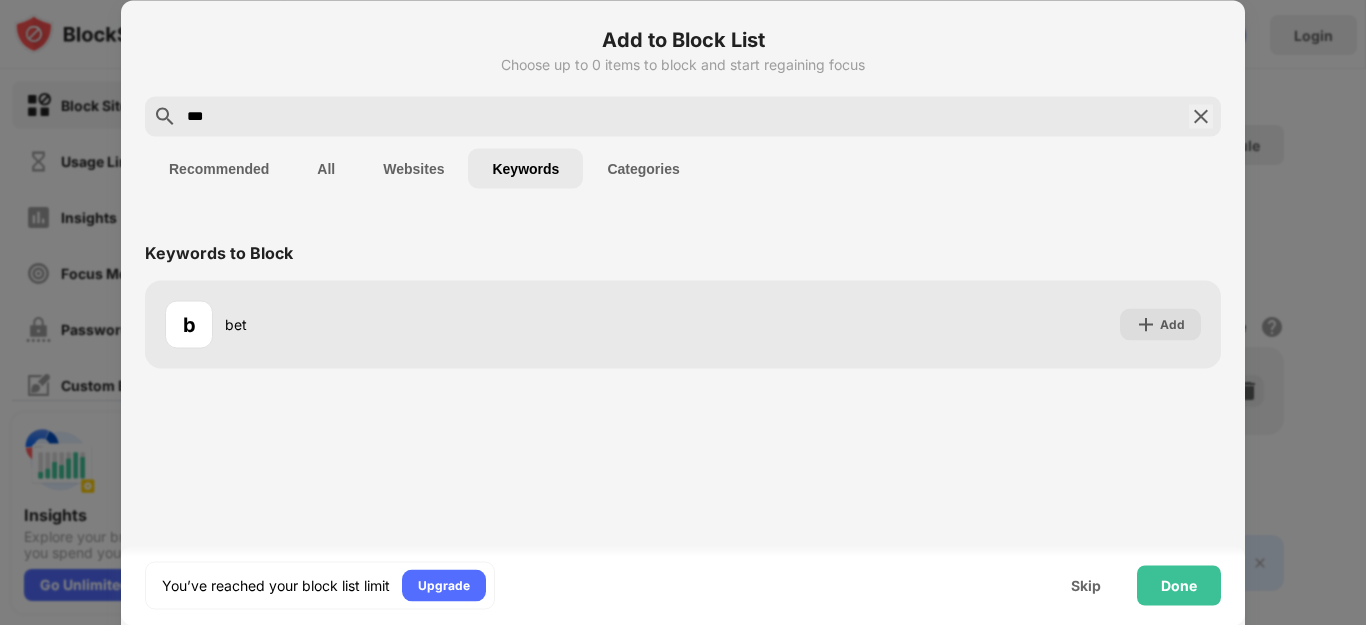 click on "***" at bounding box center [683, 116] 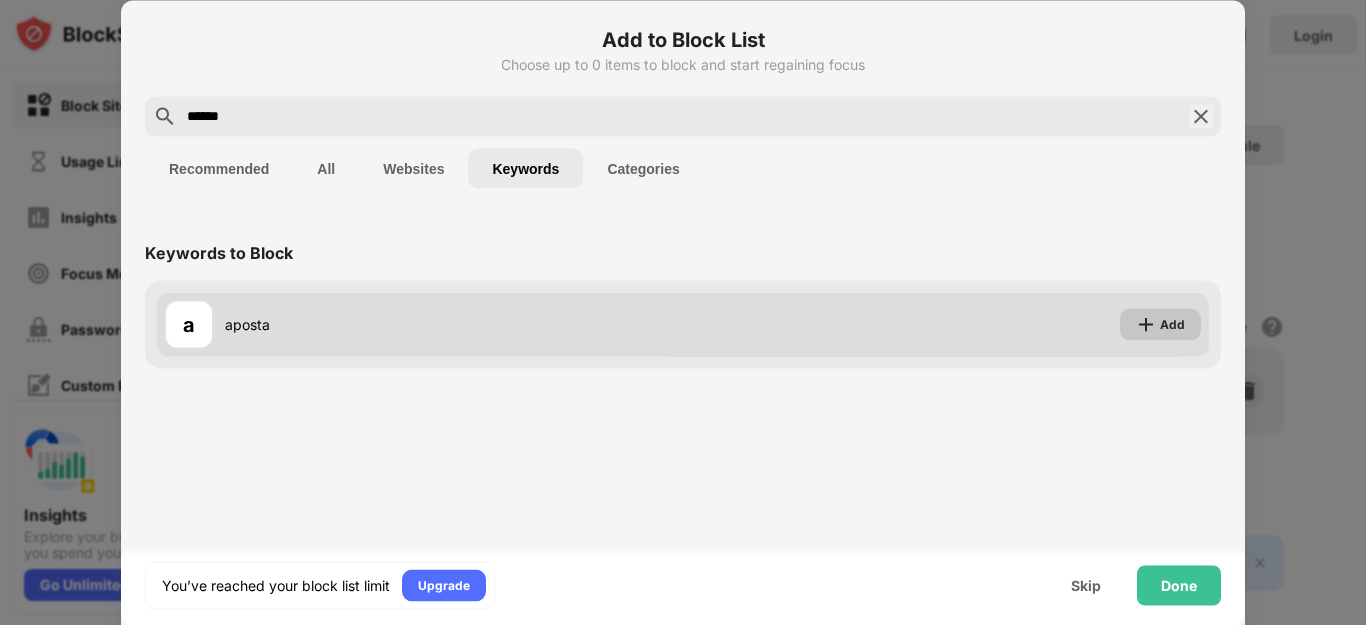 type on "******" 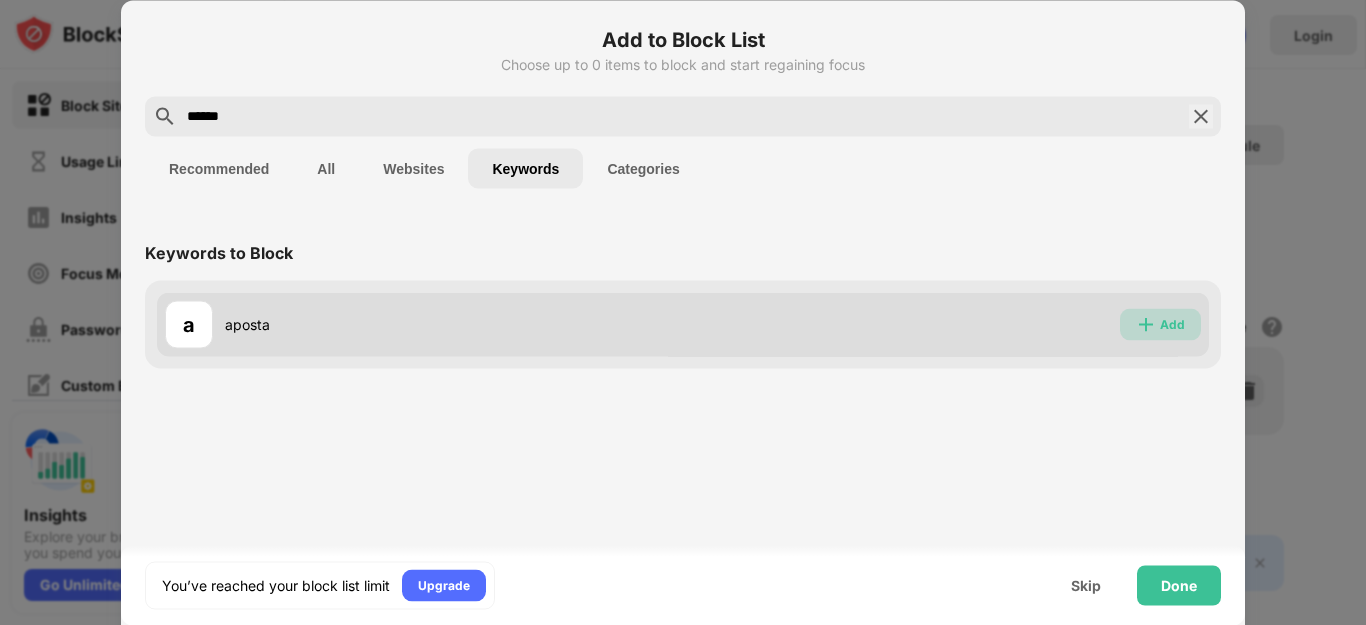 click on "Add" at bounding box center [1172, 324] 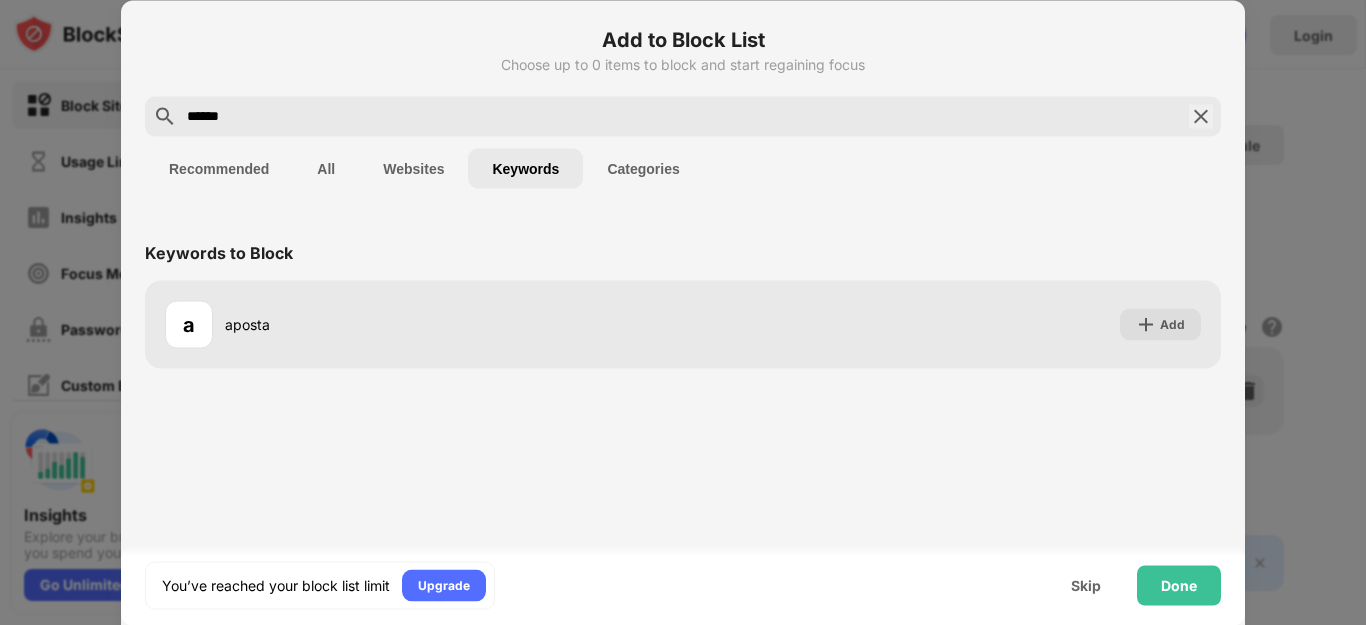 click on "Recommended" at bounding box center (219, 168) 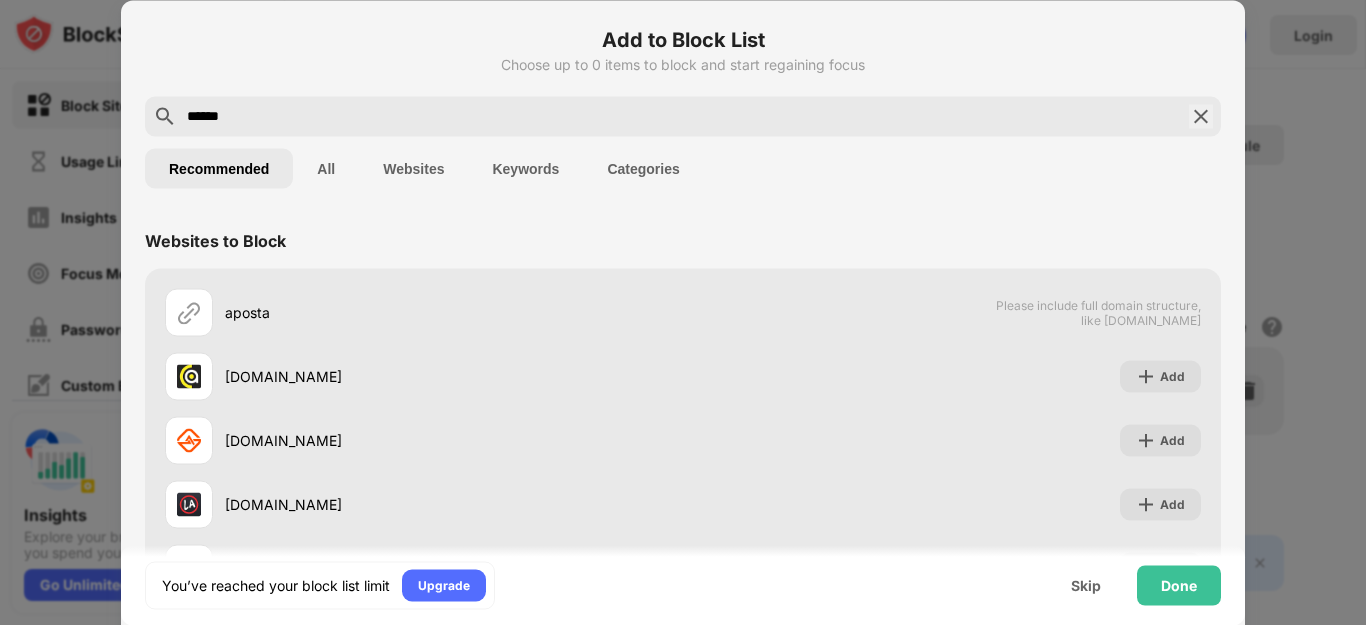 click on "All" at bounding box center [326, 168] 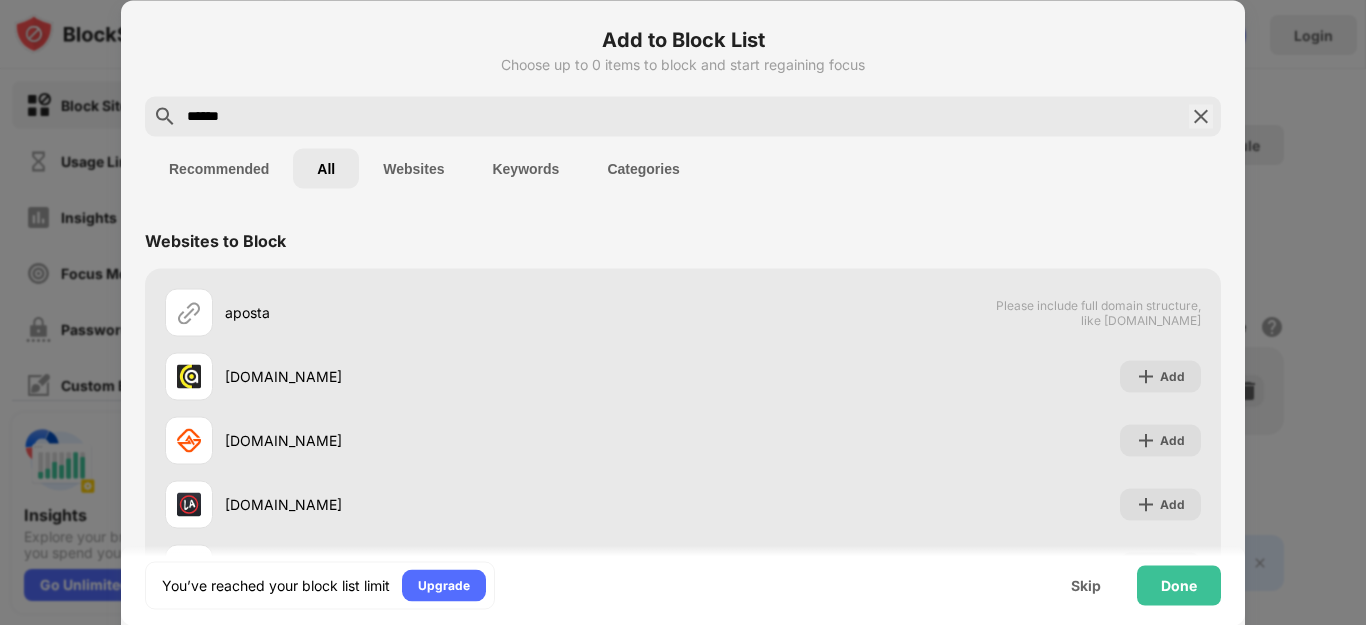 click on "Keywords" at bounding box center [525, 168] 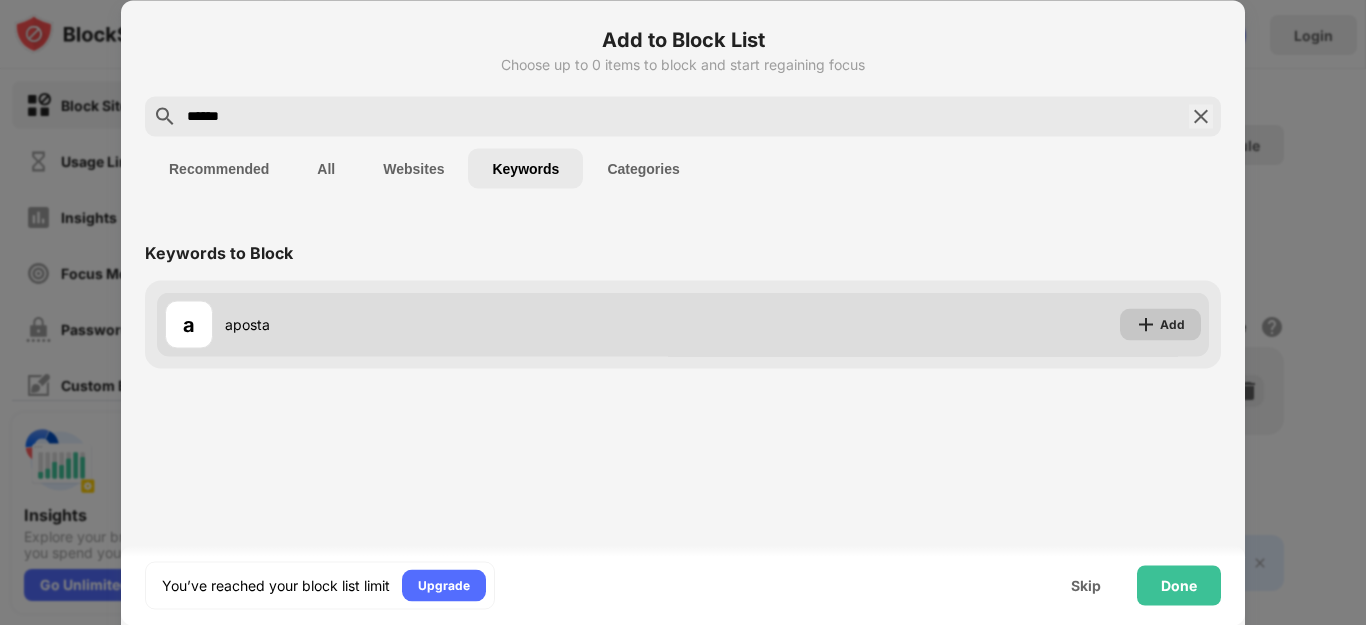 click on "Add" at bounding box center [1160, 324] 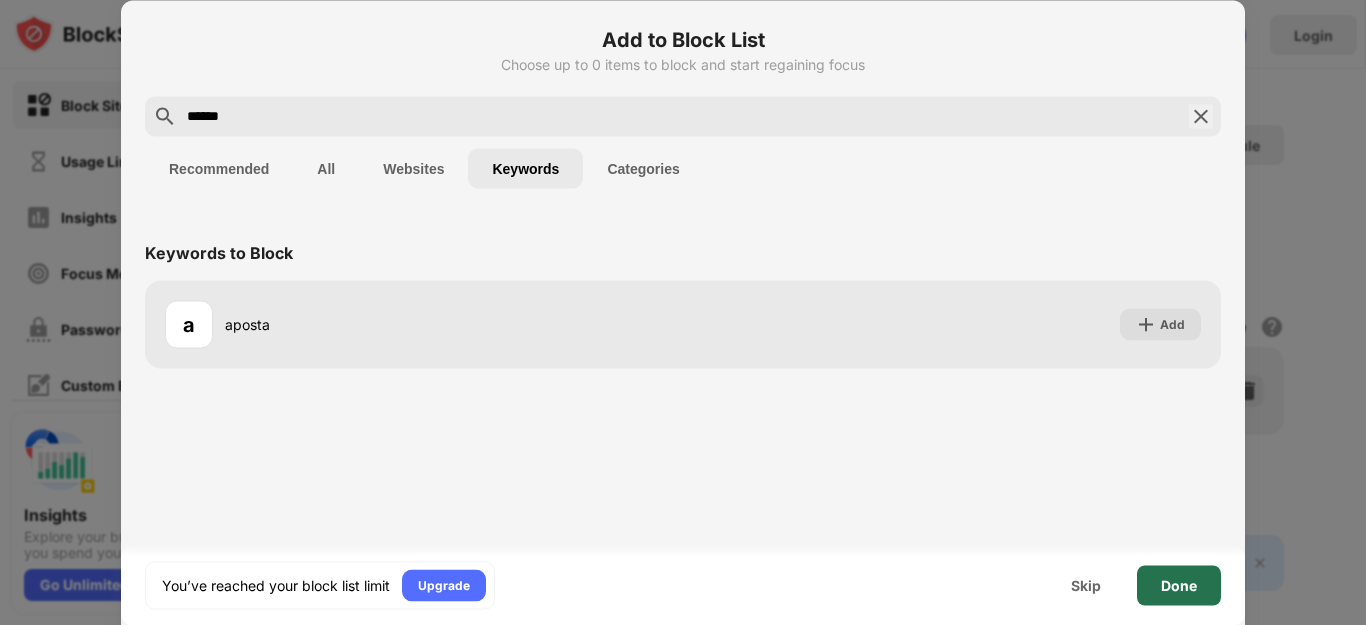 click on "Done" at bounding box center (1179, 585) 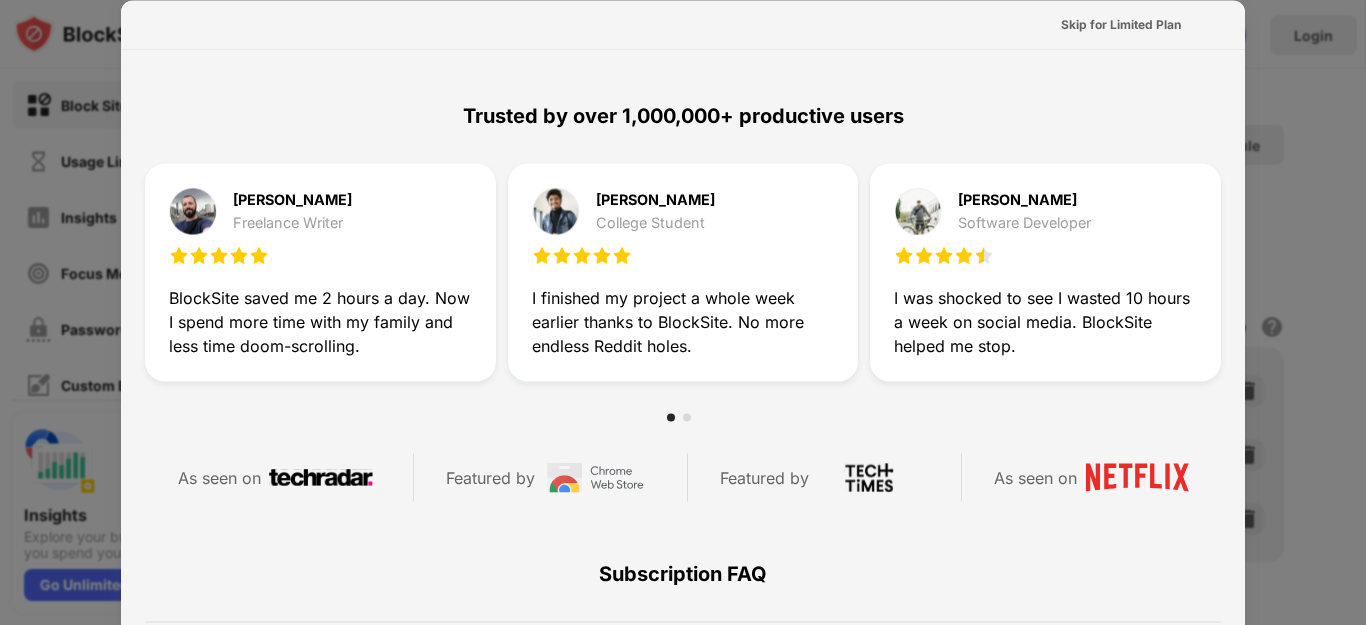 scroll, scrollTop: 975, scrollLeft: 0, axis: vertical 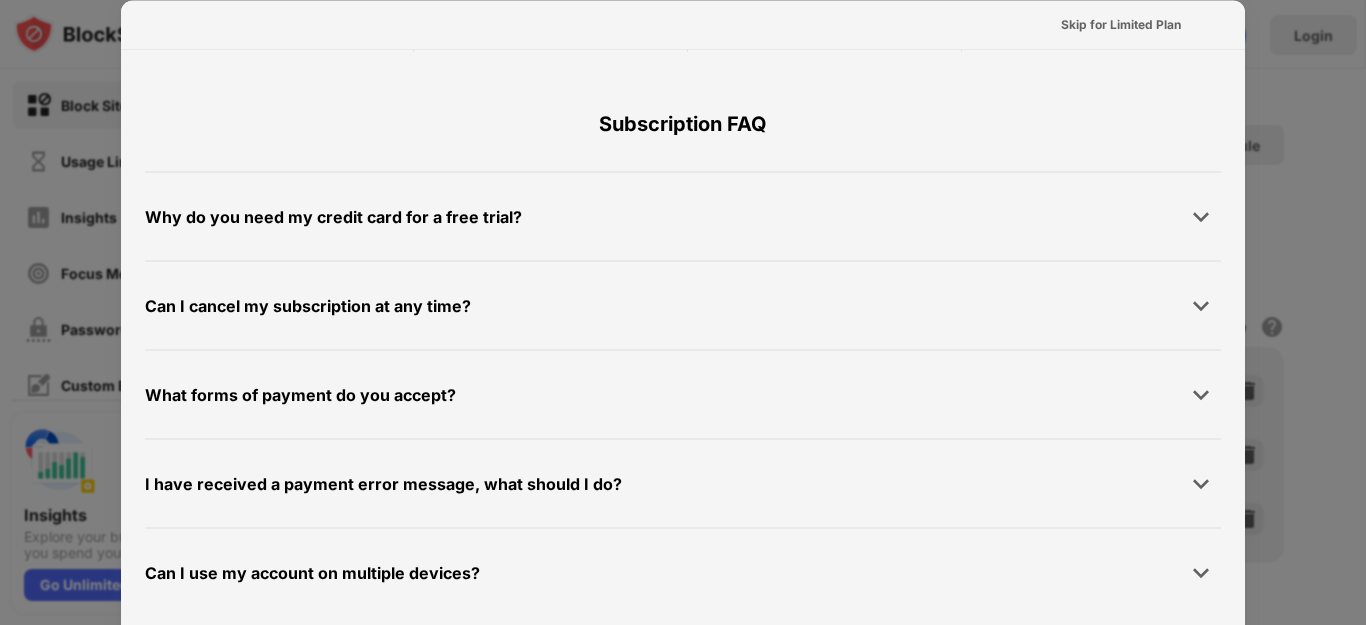 click at bounding box center (683, 312) 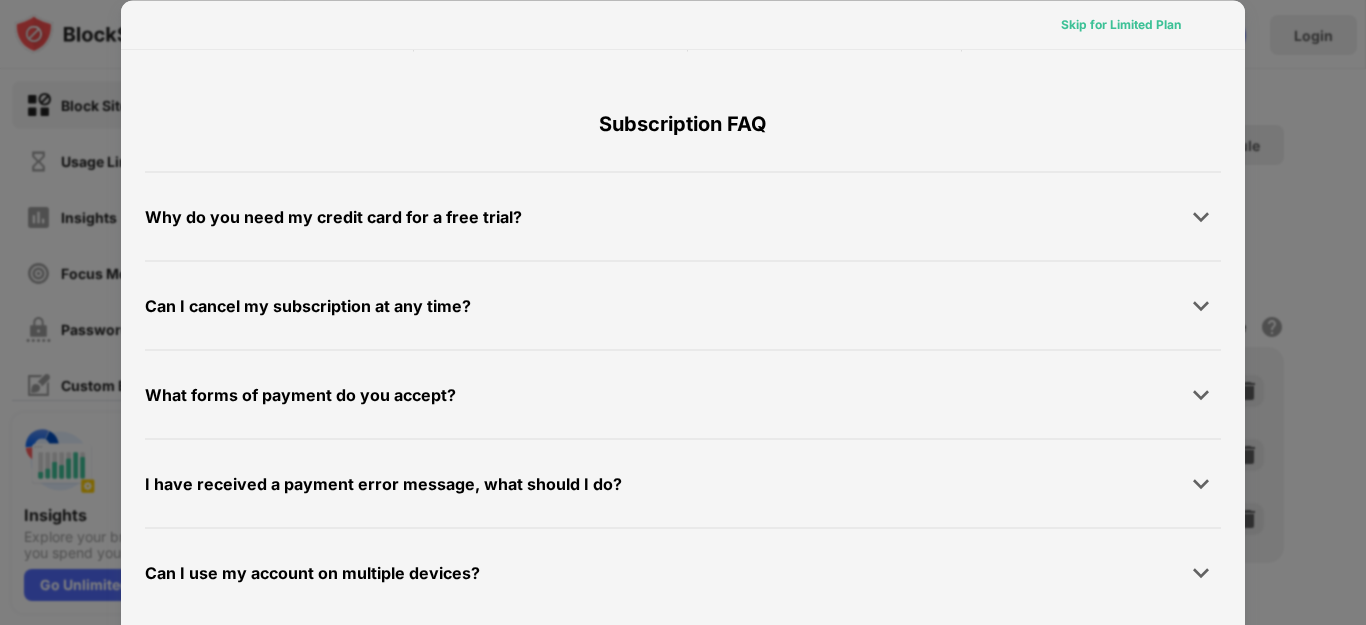 click on "Skip for Limited Plan" at bounding box center [1121, 24] 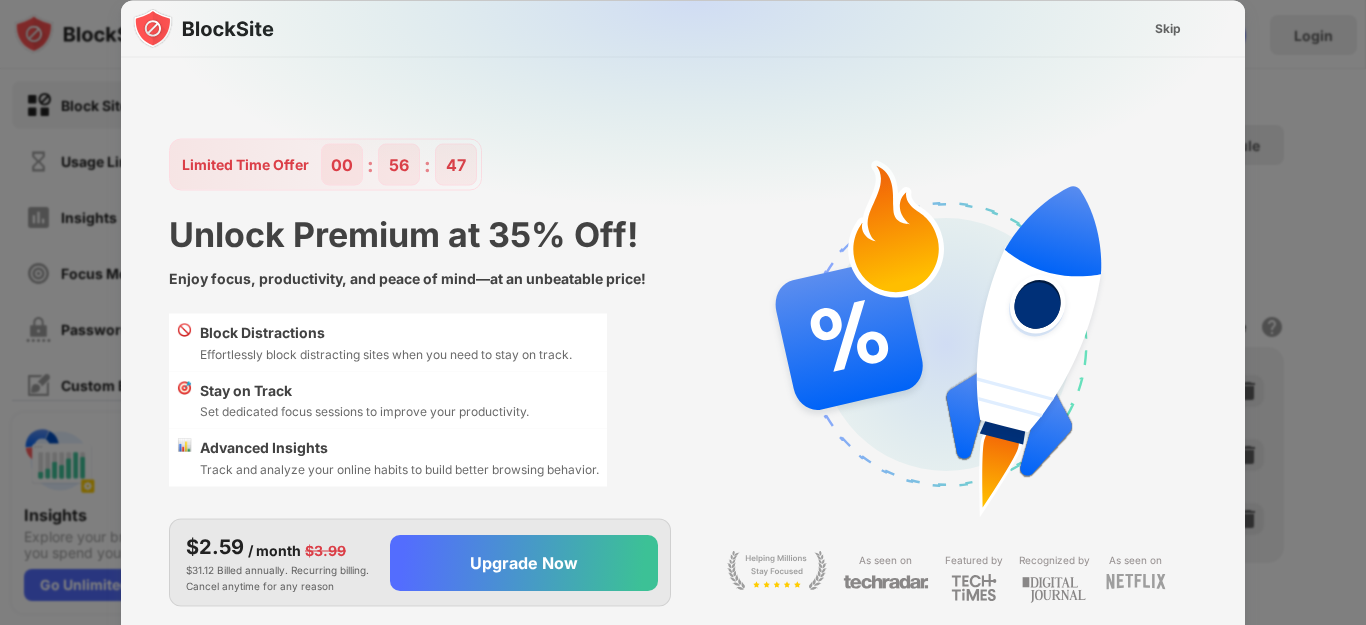 scroll, scrollTop: 0, scrollLeft: 0, axis: both 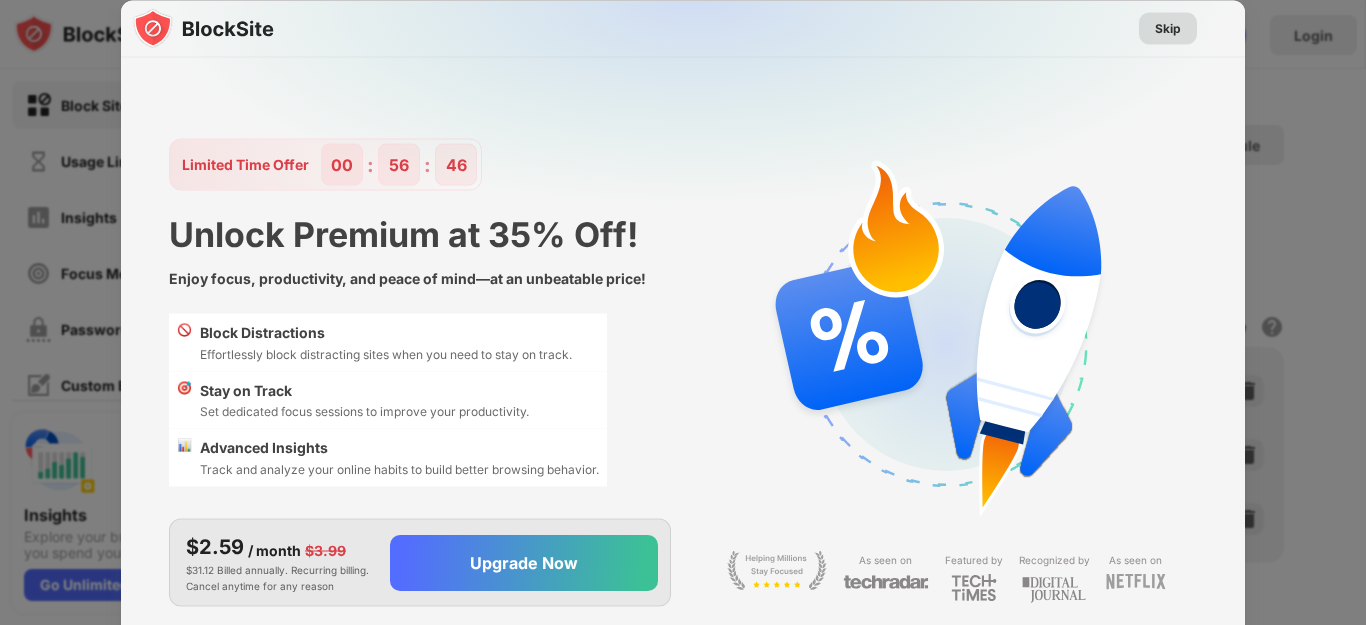 click on "Skip" at bounding box center (1168, 28) 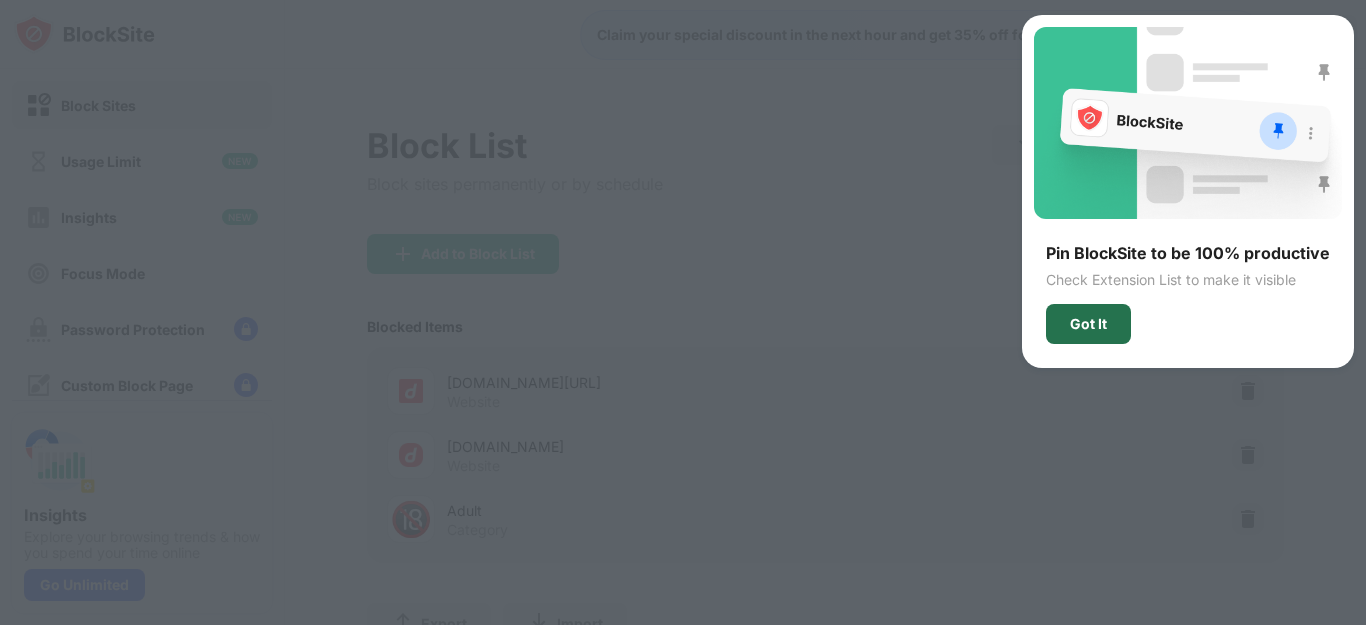 click on "Got It" at bounding box center (1088, 324) 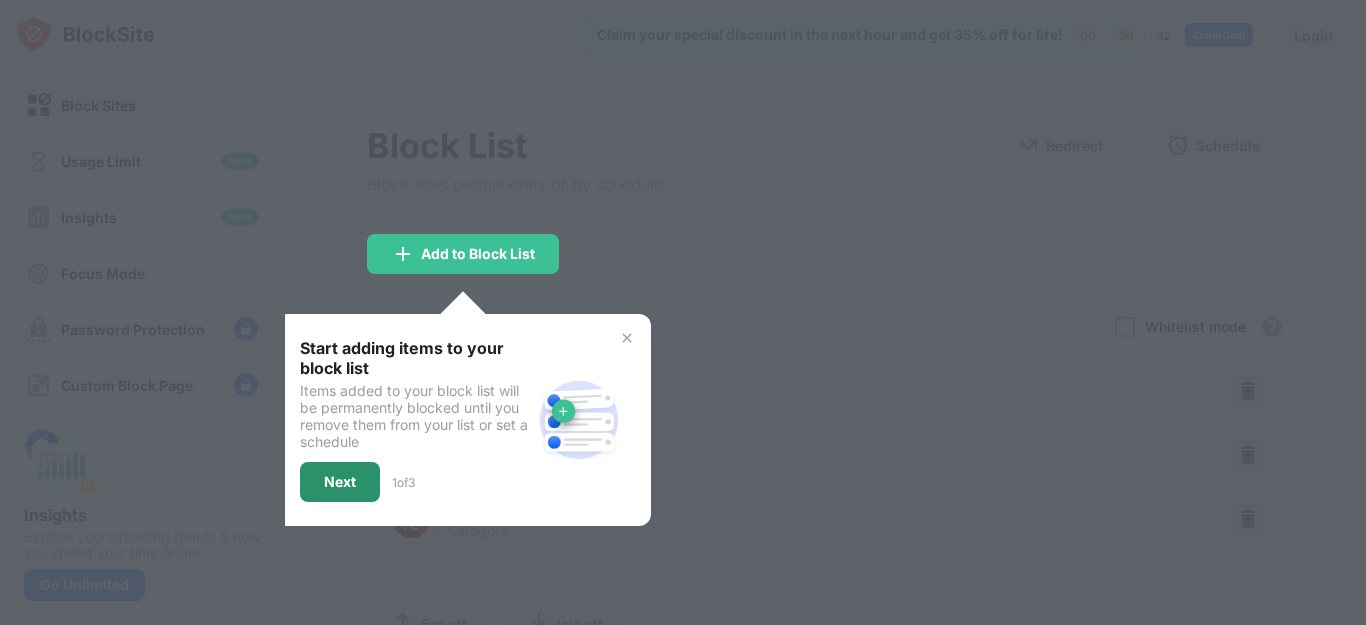 click on "Next" at bounding box center (340, 482) 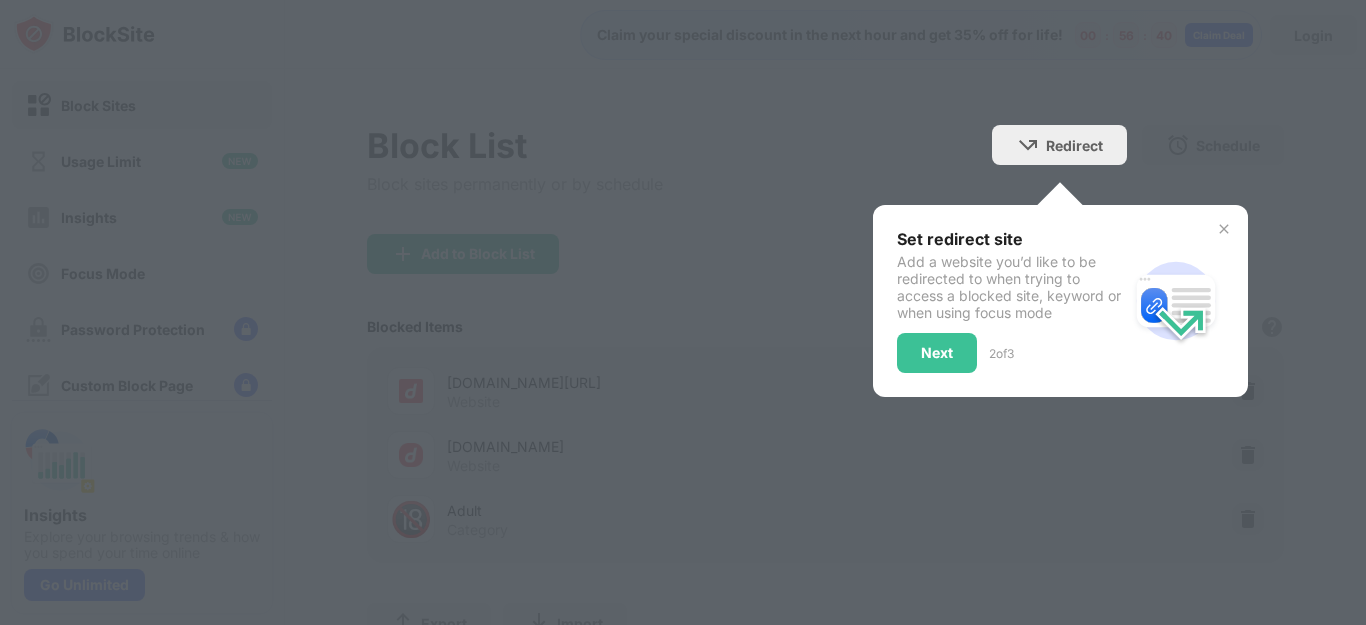 click on "Next" at bounding box center [937, 353] 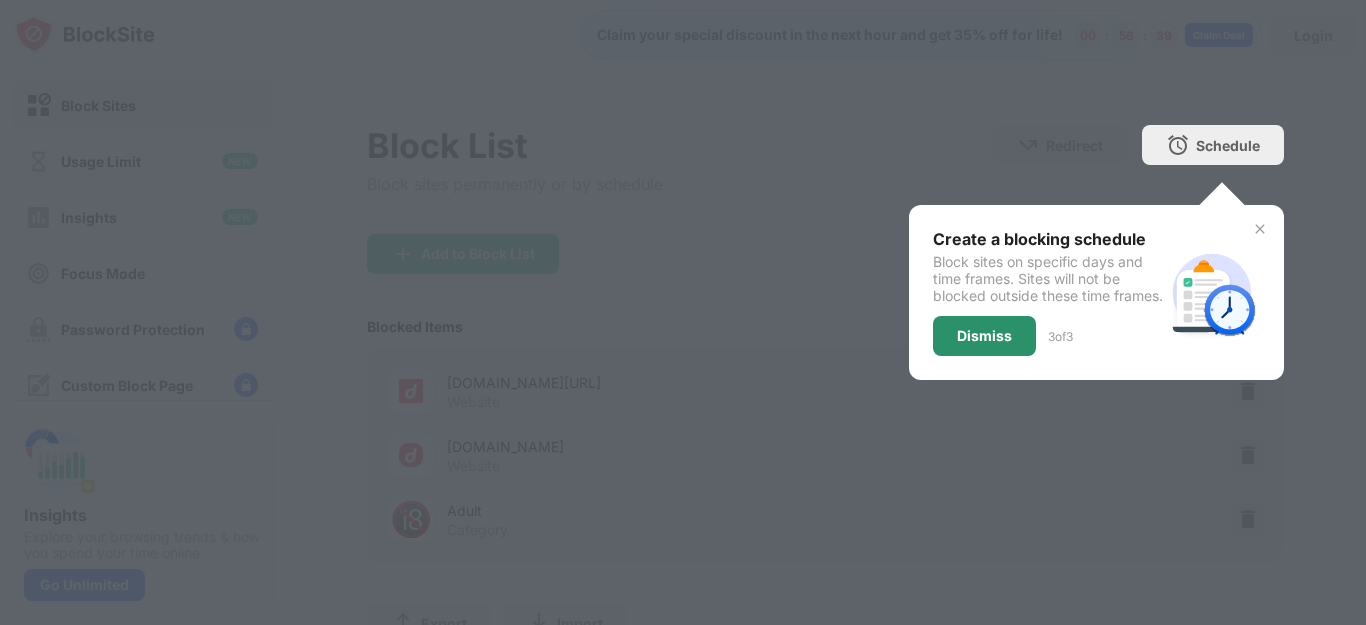 click on "Dismiss" at bounding box center [984, 336] 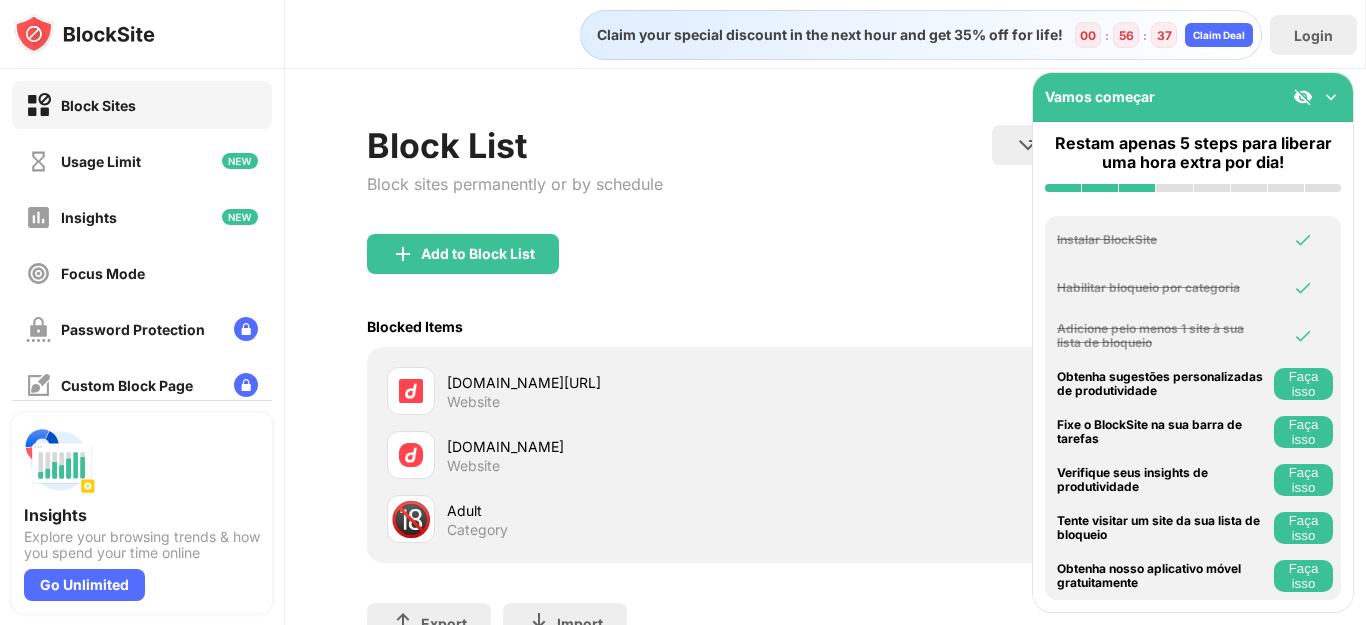 click at bounding box center (1331, 97) 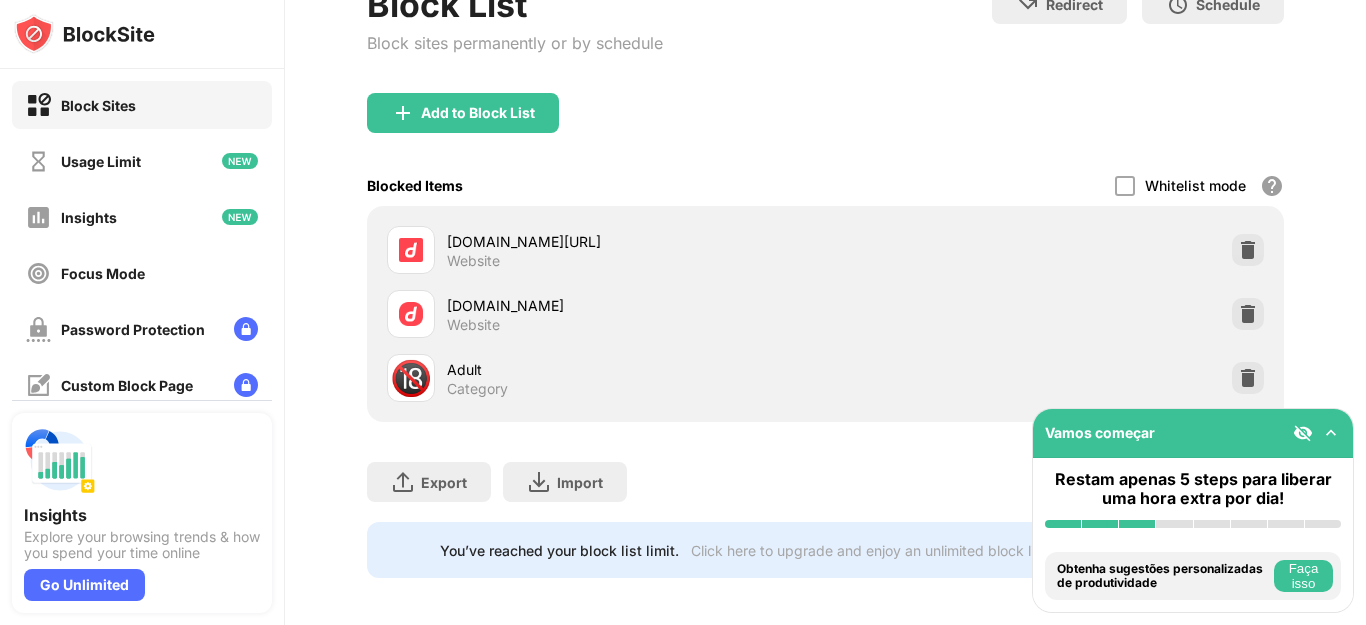 scroll, scrollTop: 167, scrollLeft: 0, axis: vertical 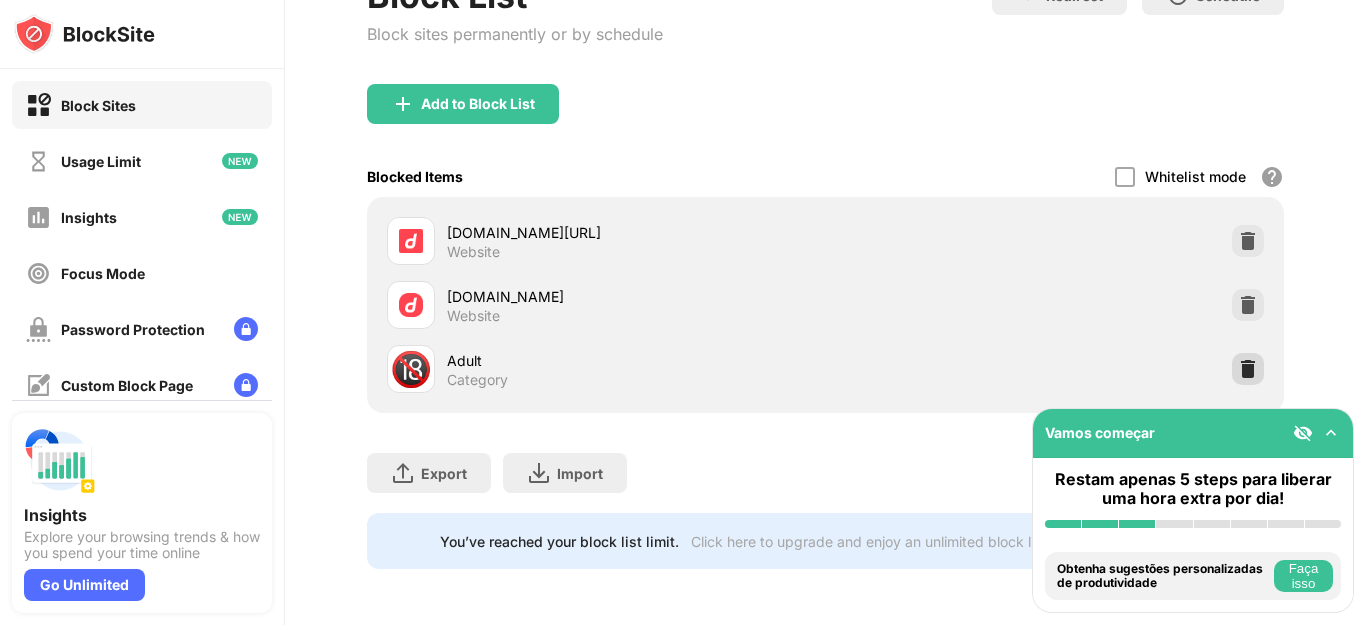 click at bounding box center [1248, 369] 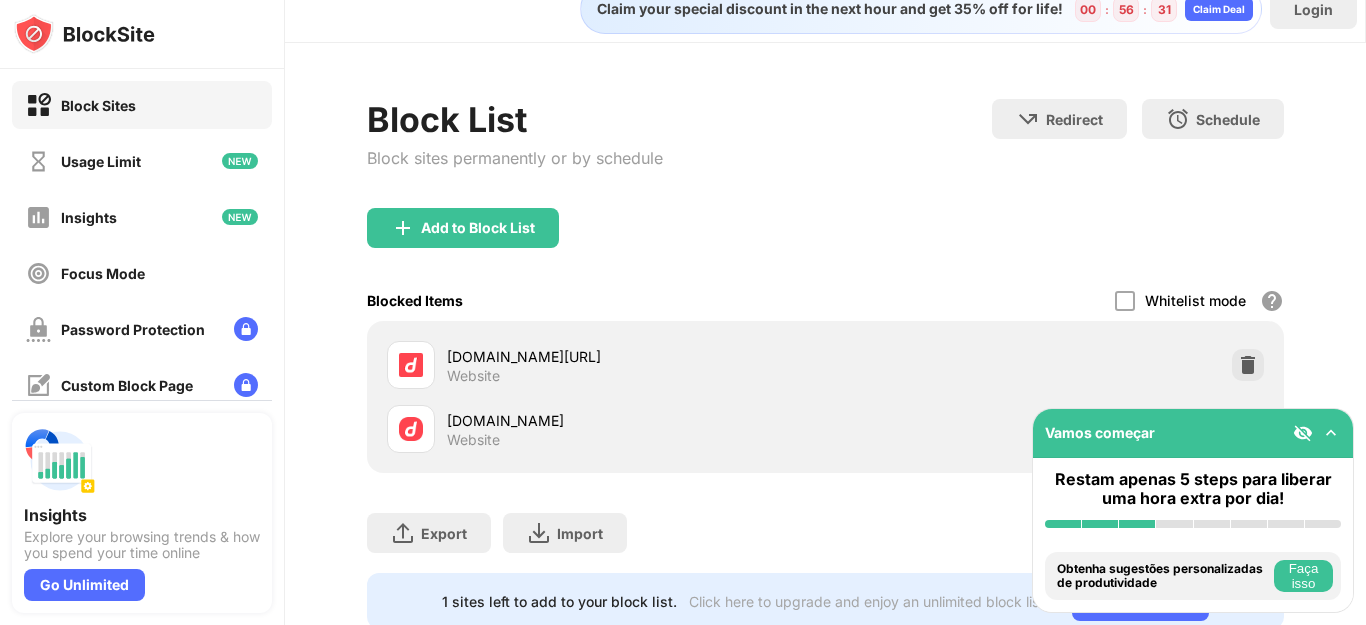 scroll, scrollTop: 0, scrollLeft: 0, axis: both 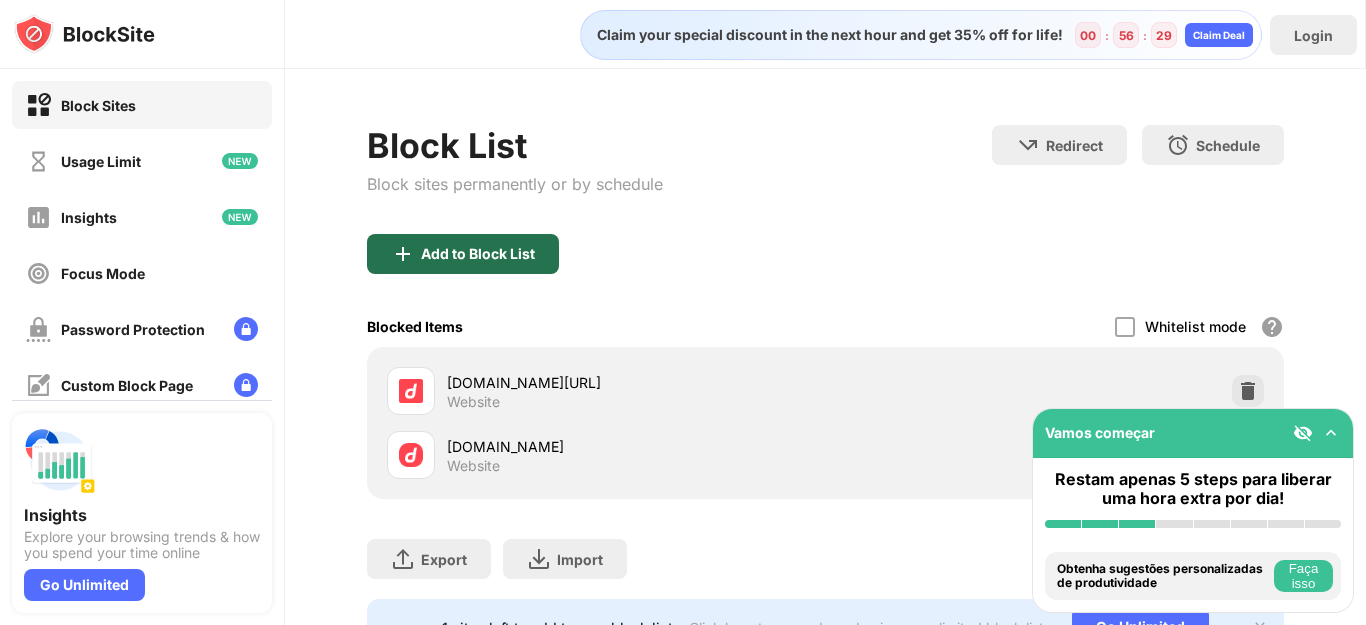 click on "Add to Block List" at bounding box center (478, 254) 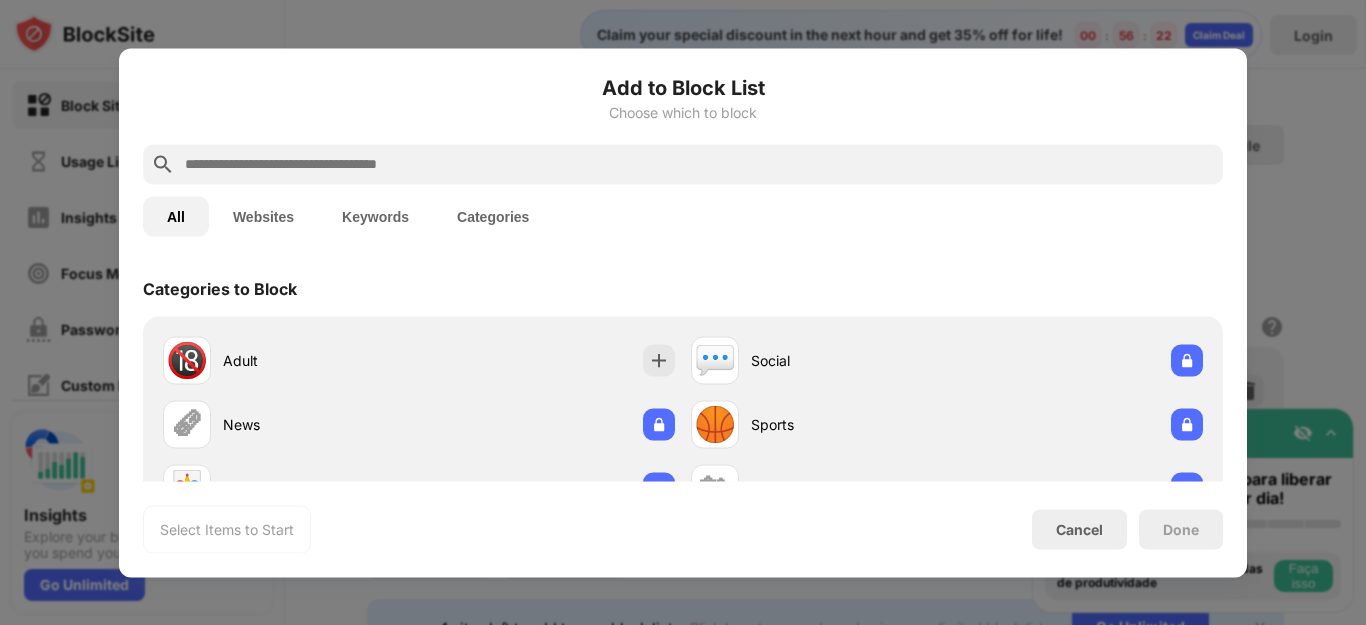 drag, startPoint x: 1362, startPoint y: 173, endPoint x: 1168, endPoint y: 199, distance: 195.73451 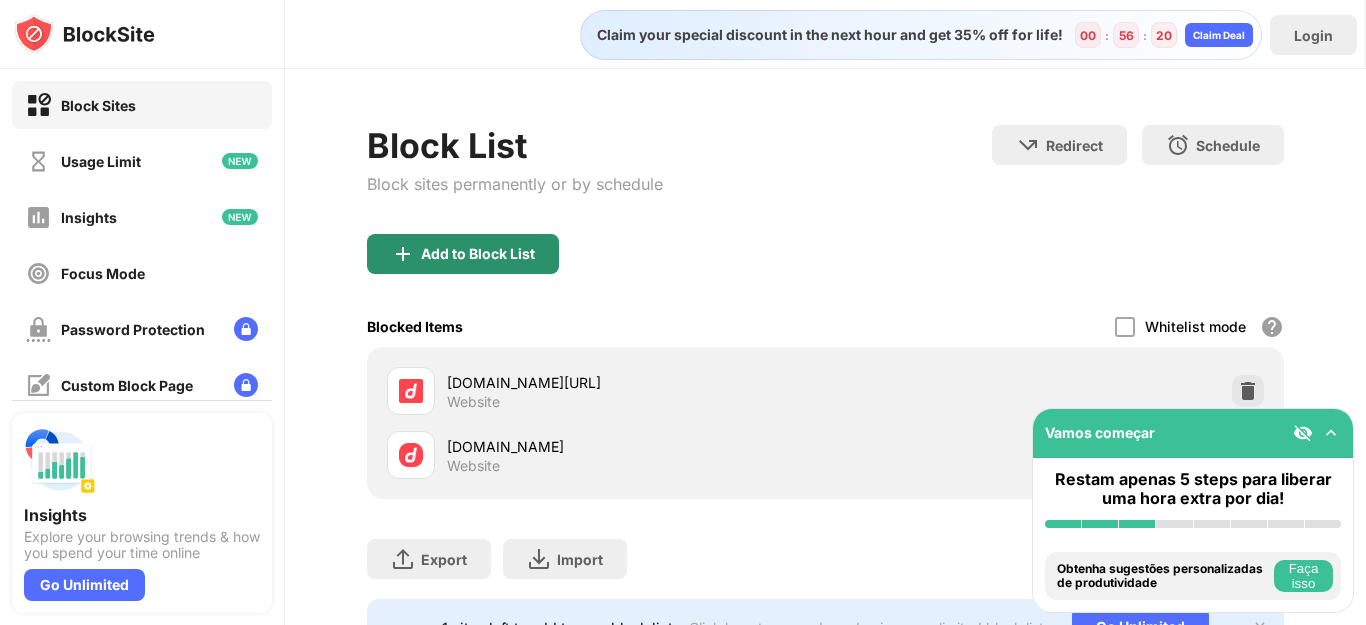 click on "Add to Block List" at bounding box center (463, 254) 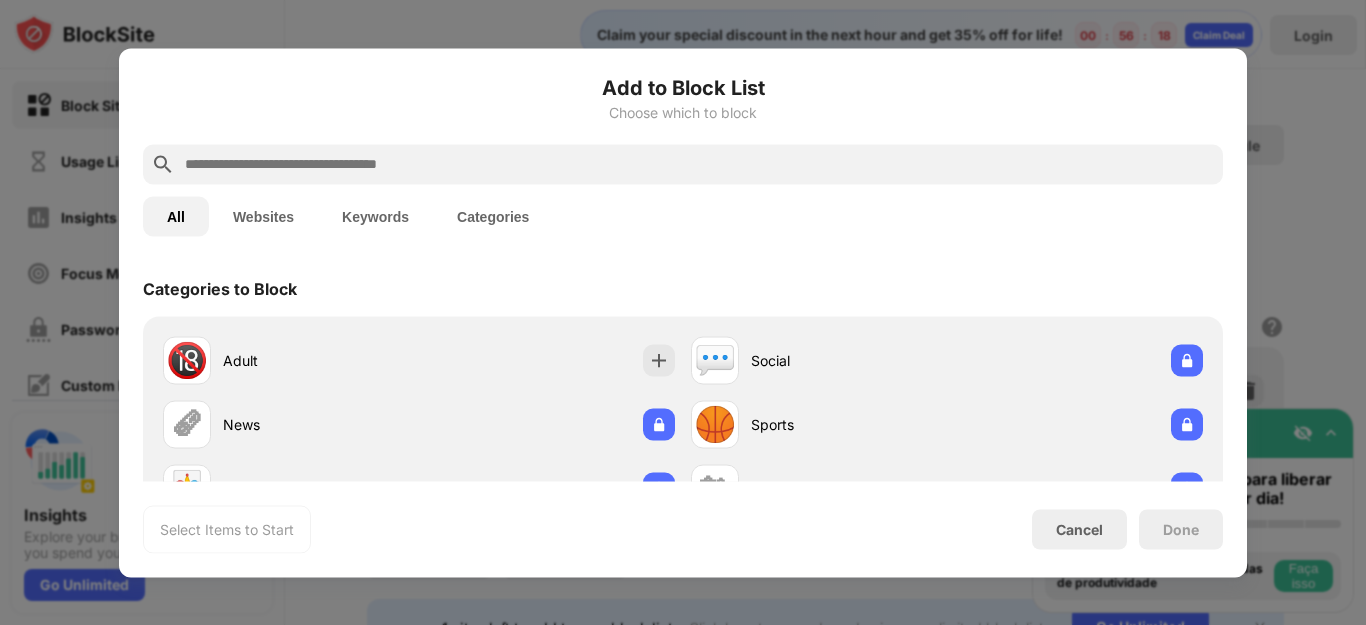 drag, startPoint x: 431, startPoint y: 441, endPoint x: 684, endPoint y: 204, distance: 346.667 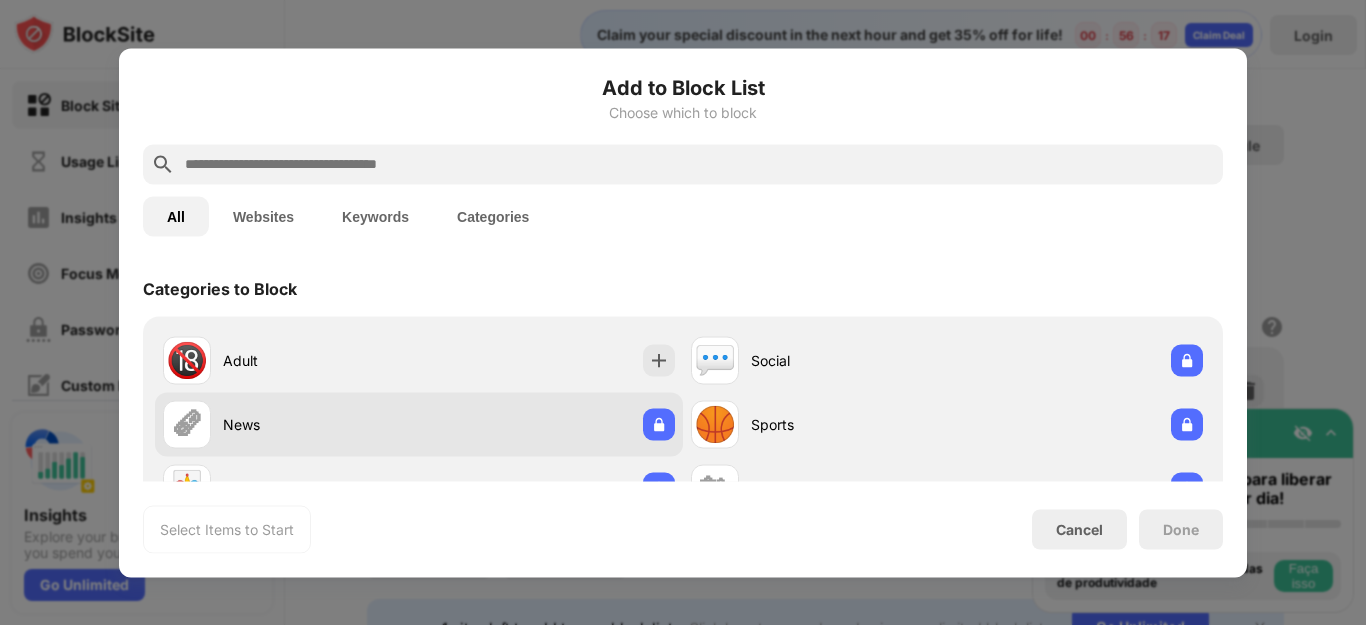 drag, startPoint x: 679, startPoint y: 237, endPoint x: 636, endPoint y: 405, distance: 173.41568 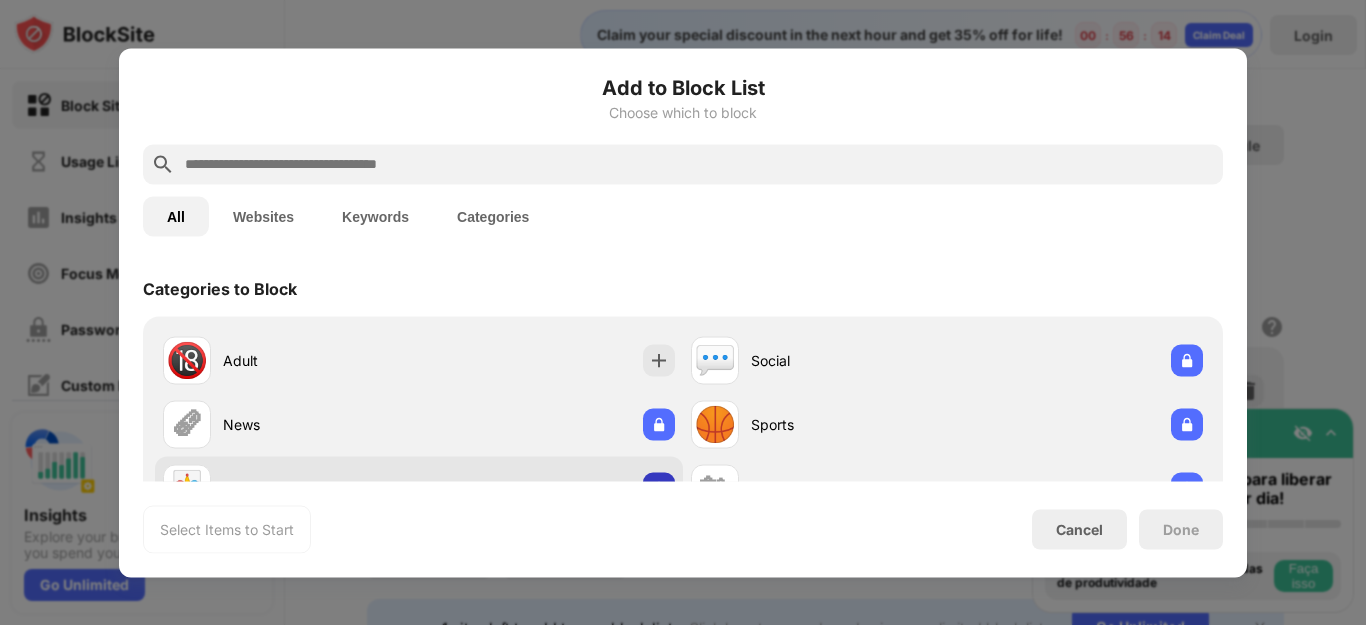click at bounding box center (659, 488) 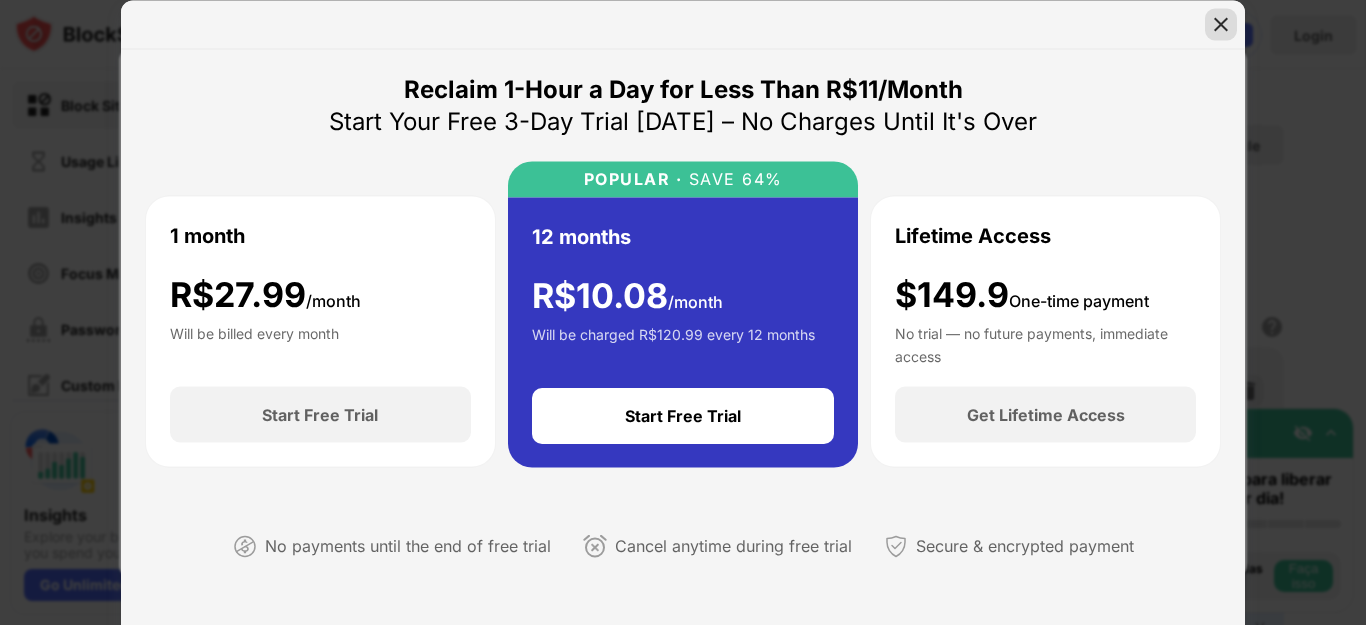 click at bounding box center [1221, 24] 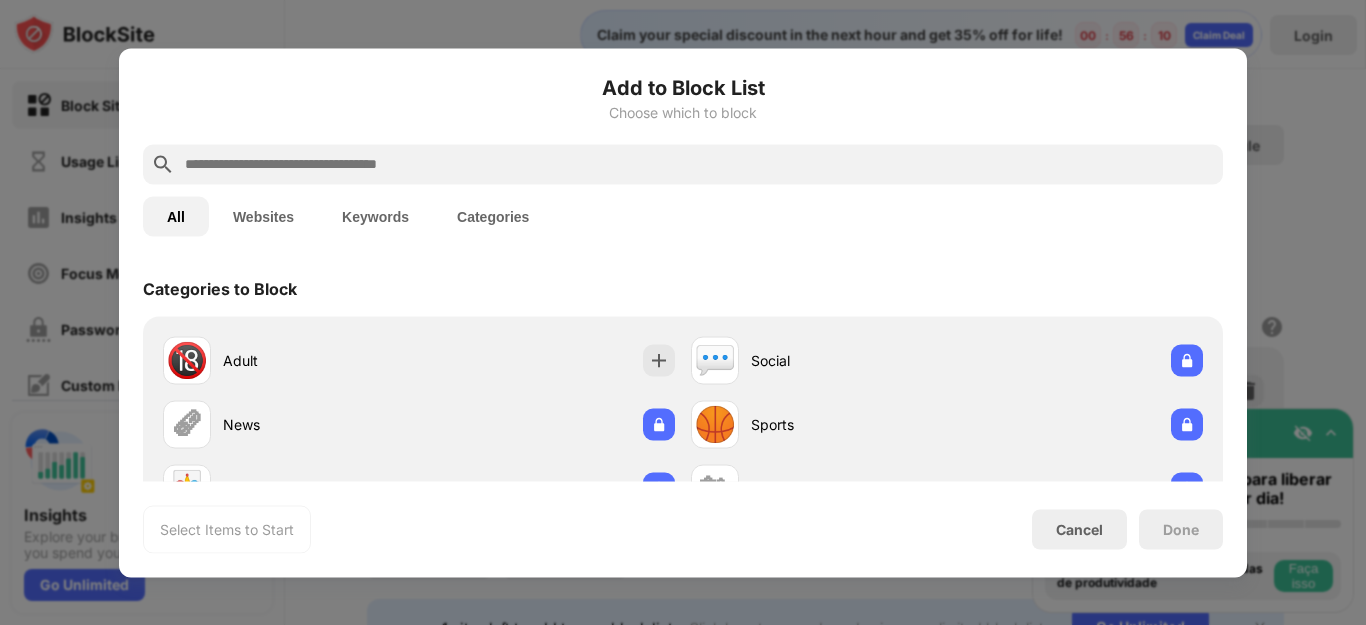 click on "All Websites Keywords Categories" at bounding box center [683, 216] 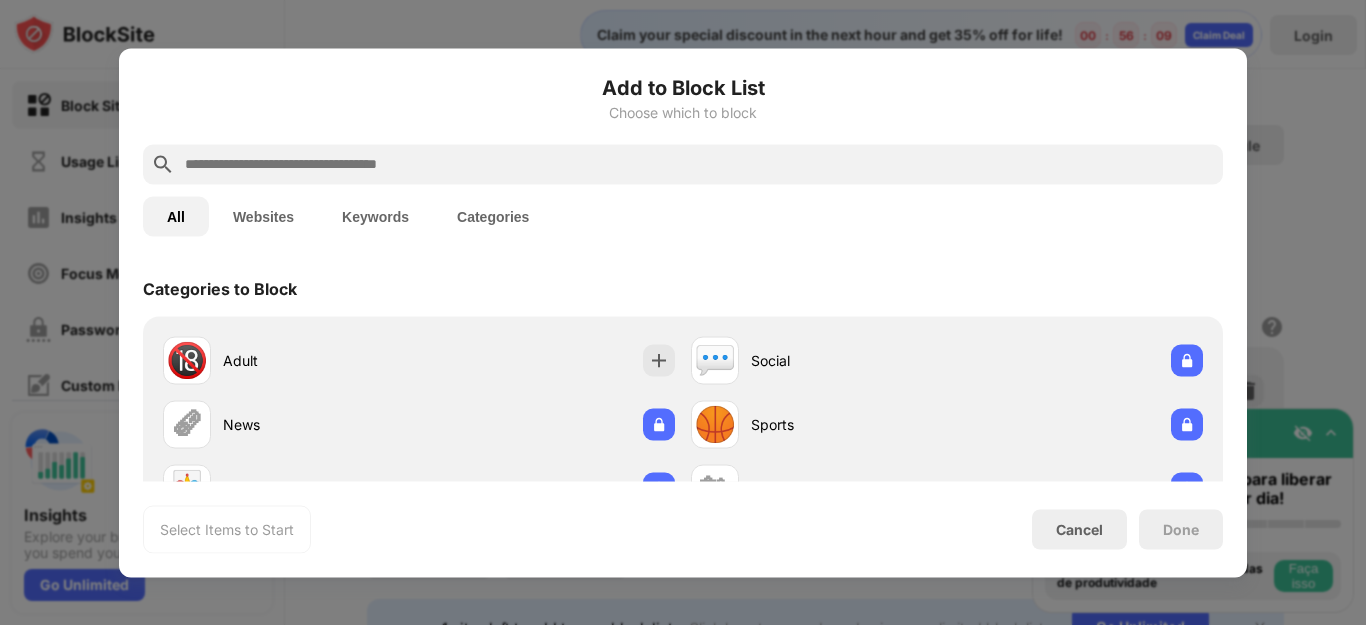 drag, startPoint x: 1319, startPoint y: 268, endPoint x: 1317, endPoint y: 284, distance: 16.124516 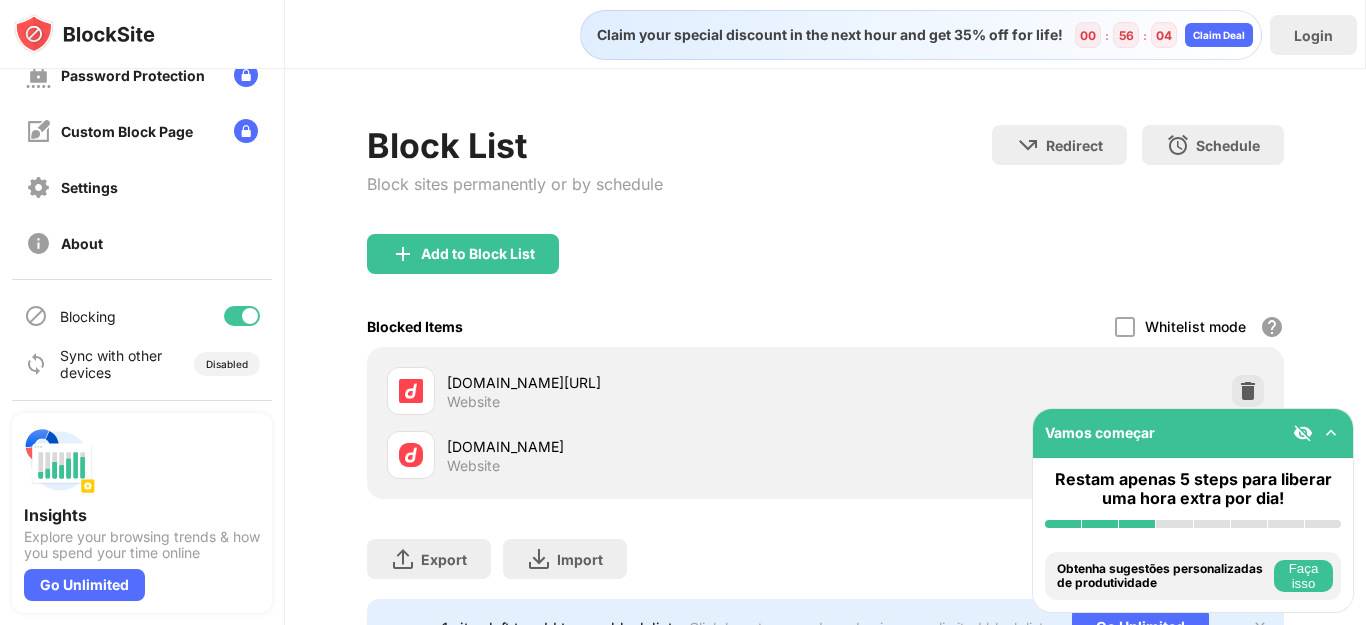 scroll, scrollTop: 0, scrollLeft: 0, axis: both 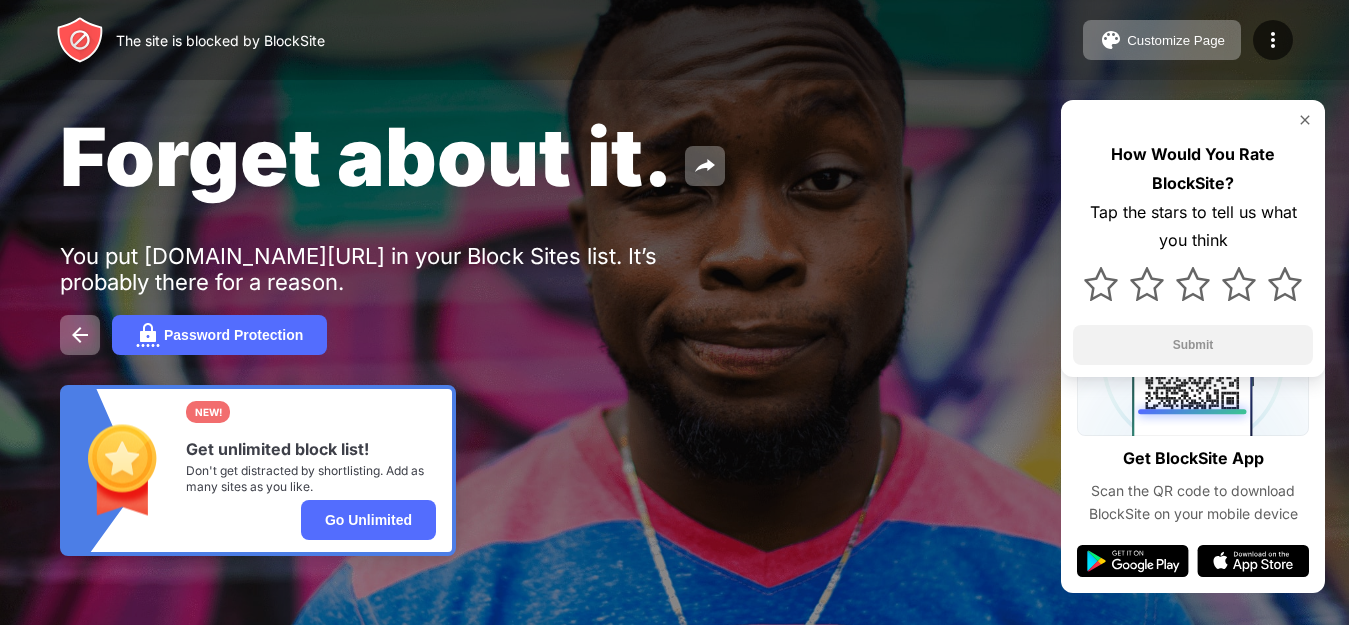 click at bounding box center [1305, 120] 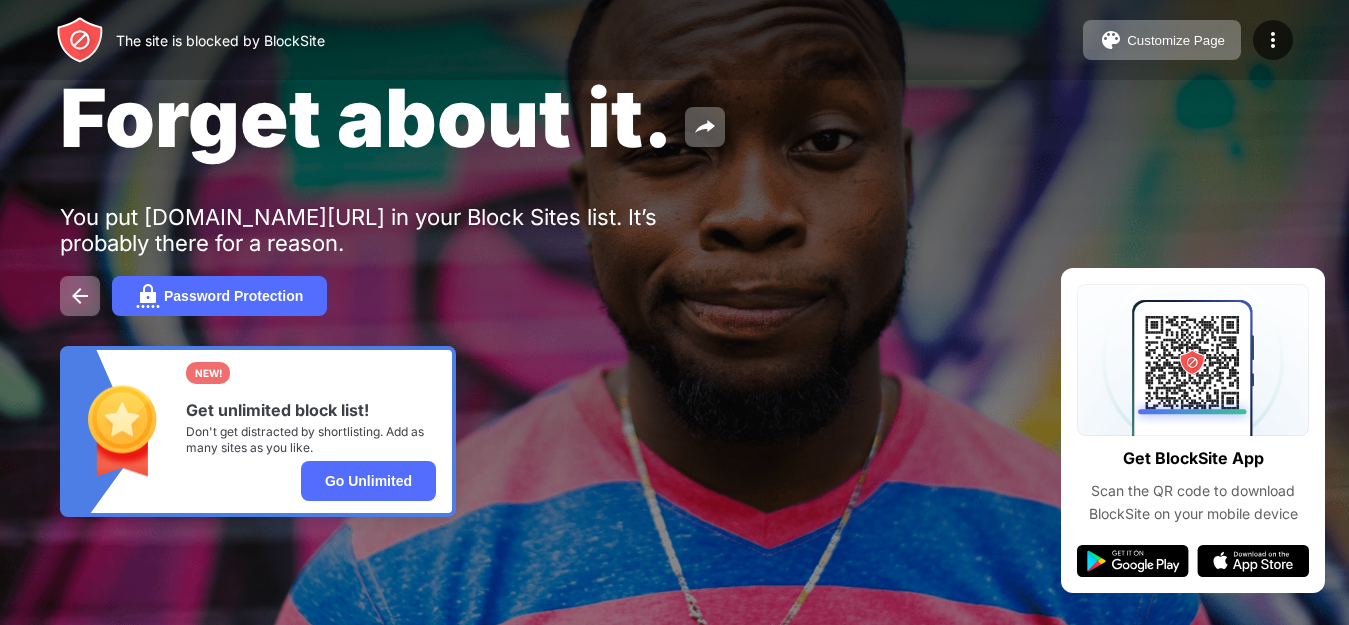scroll, scrollTop: 0, scrollLeft: 0, axis: both 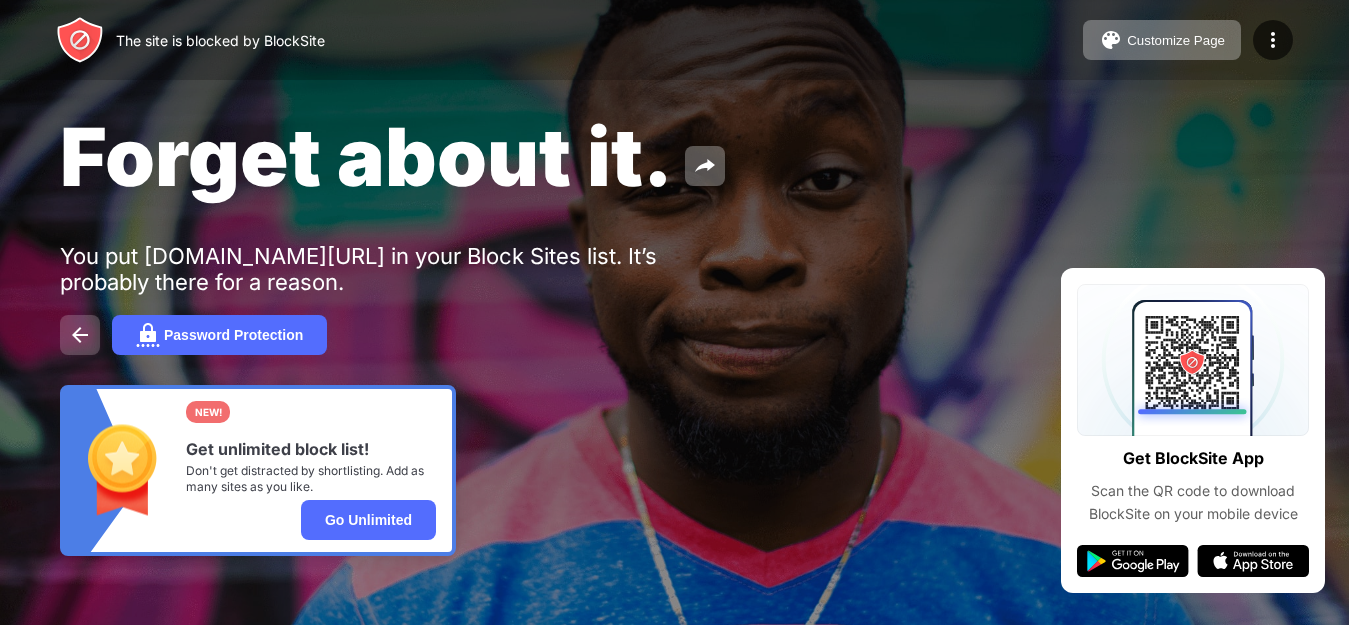 click at bounding box center (80, 335) 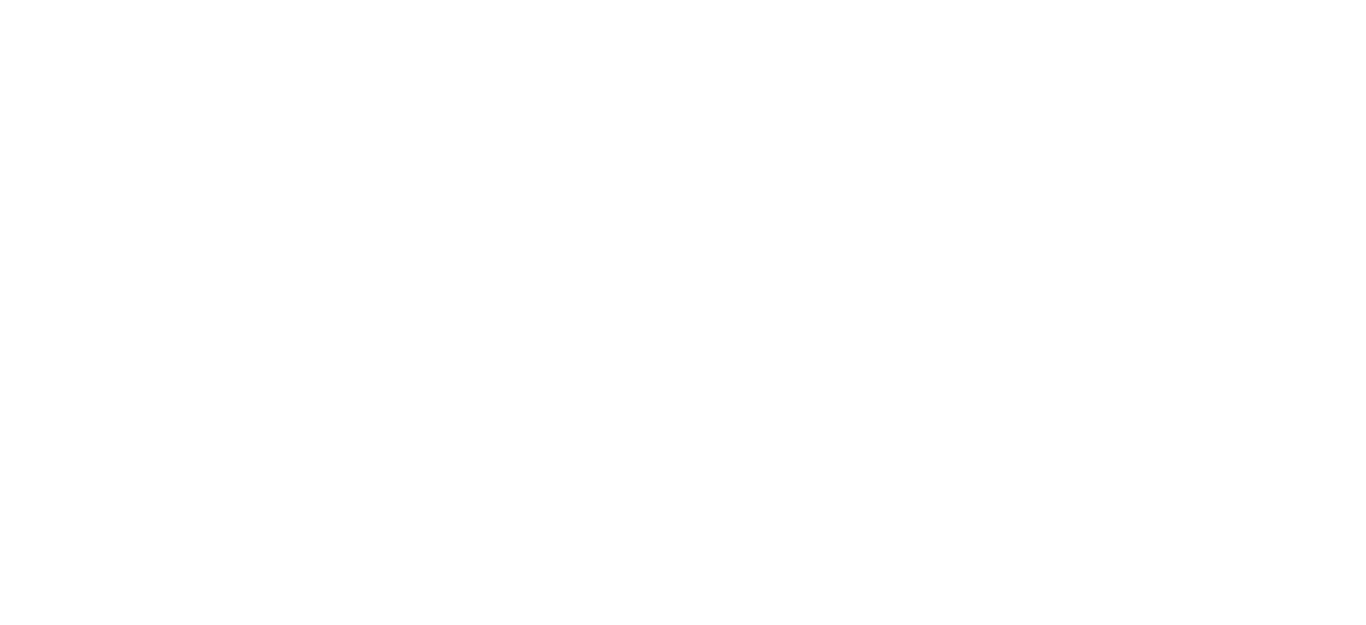 scroll, scrollTop: 0, scrollLeft: 0, axis: both 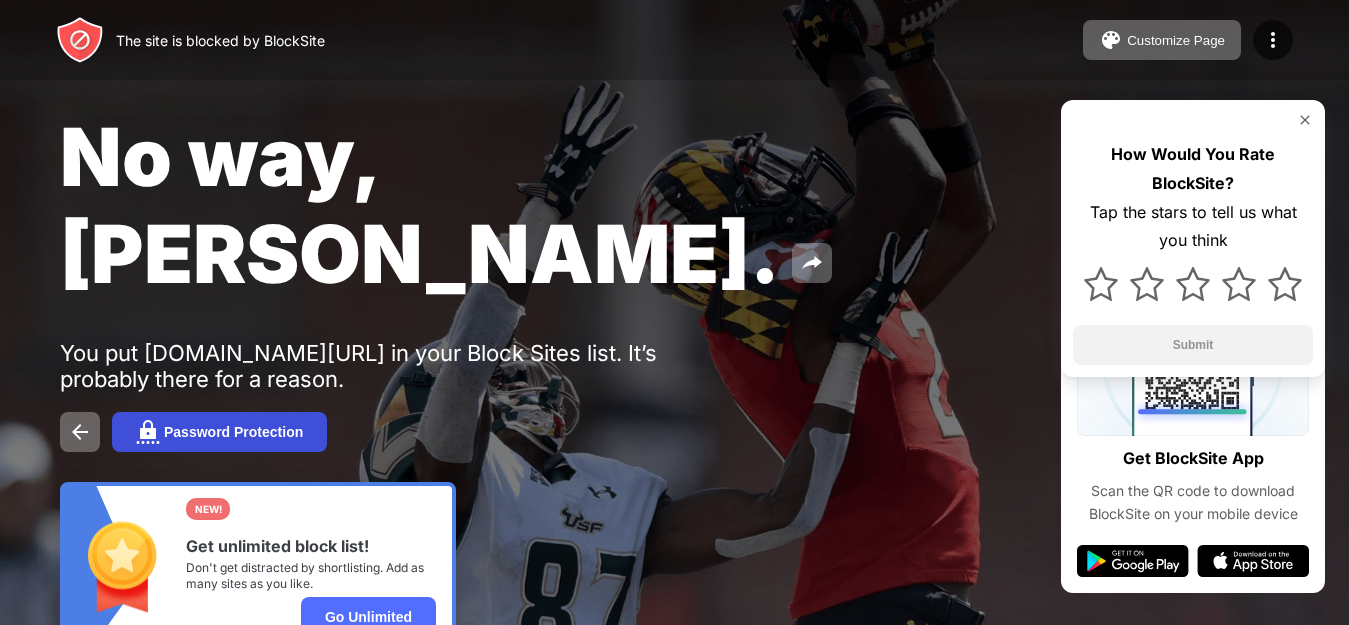click on "Password Protection" at bounding box center [233, 432] 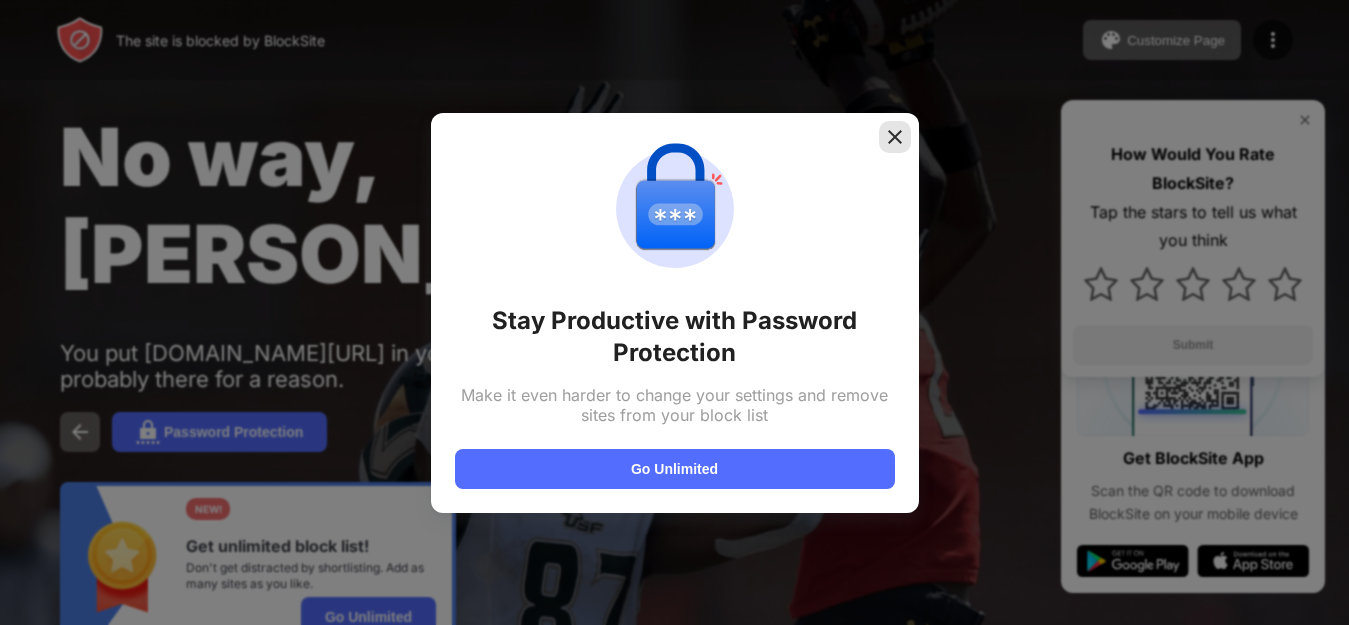 click at bounding box center [895, 137] 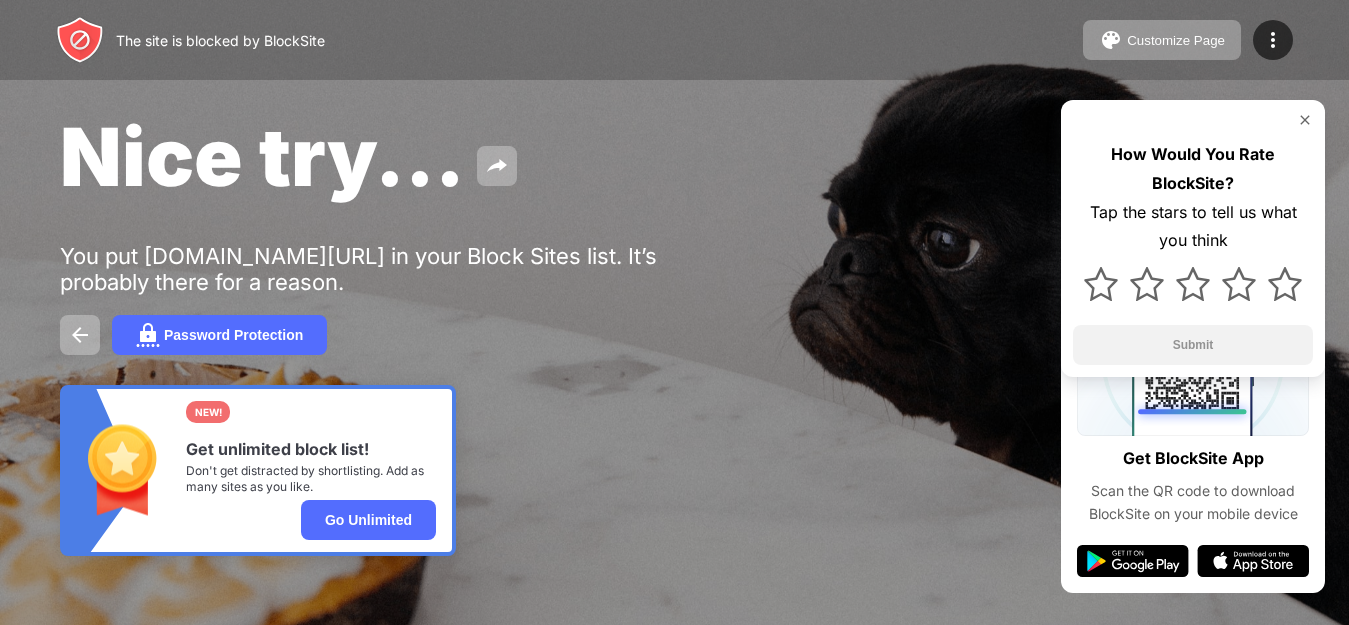 scroll, scrollTop: 0, scrollLeft: 0, axis: both 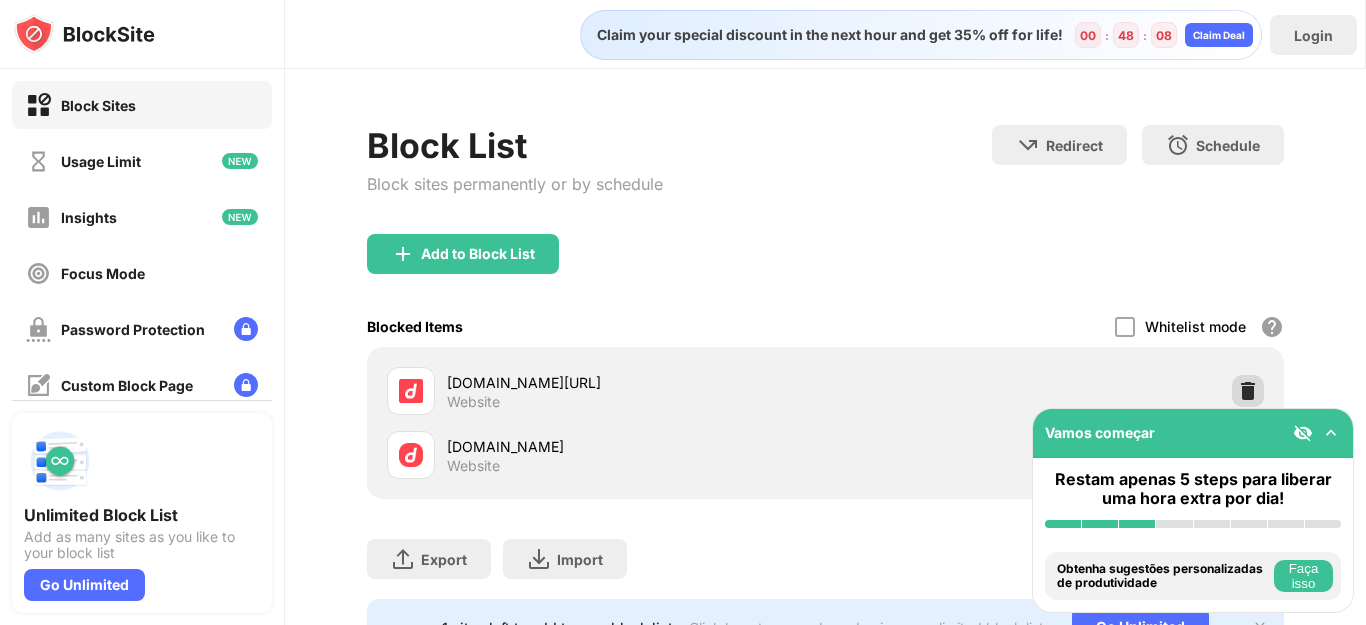 click at bounding box center [1248, 391] 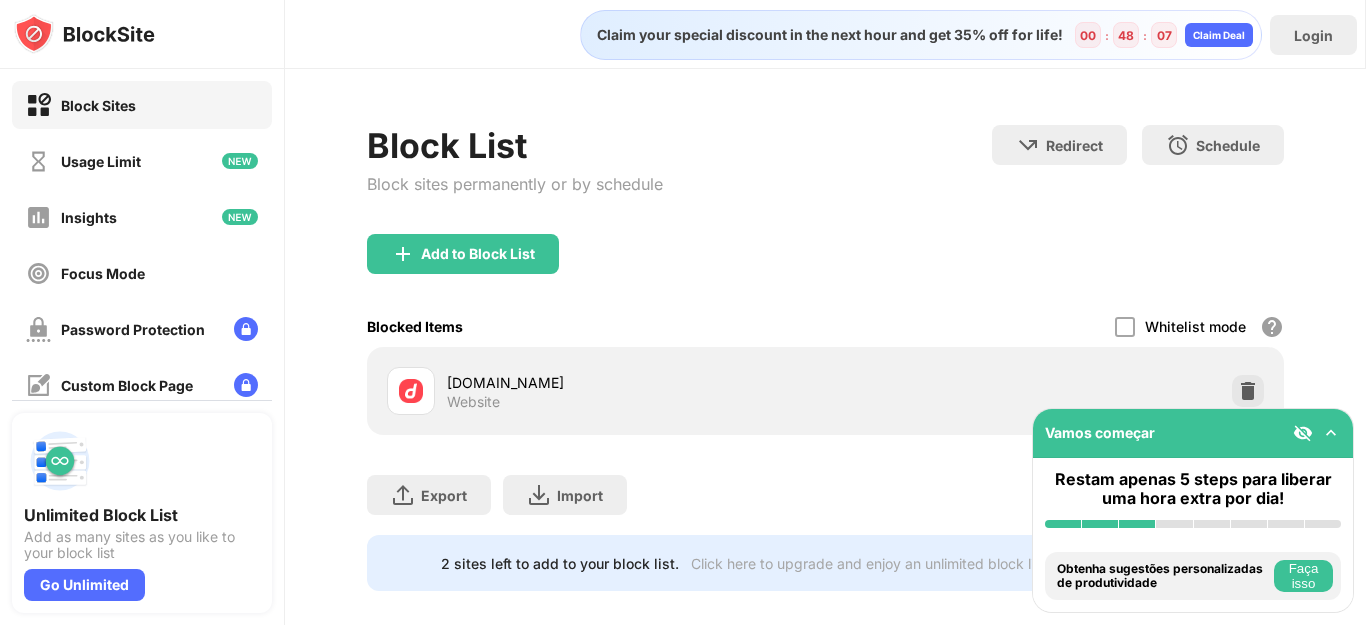 click at bounding box center [1248, 391] 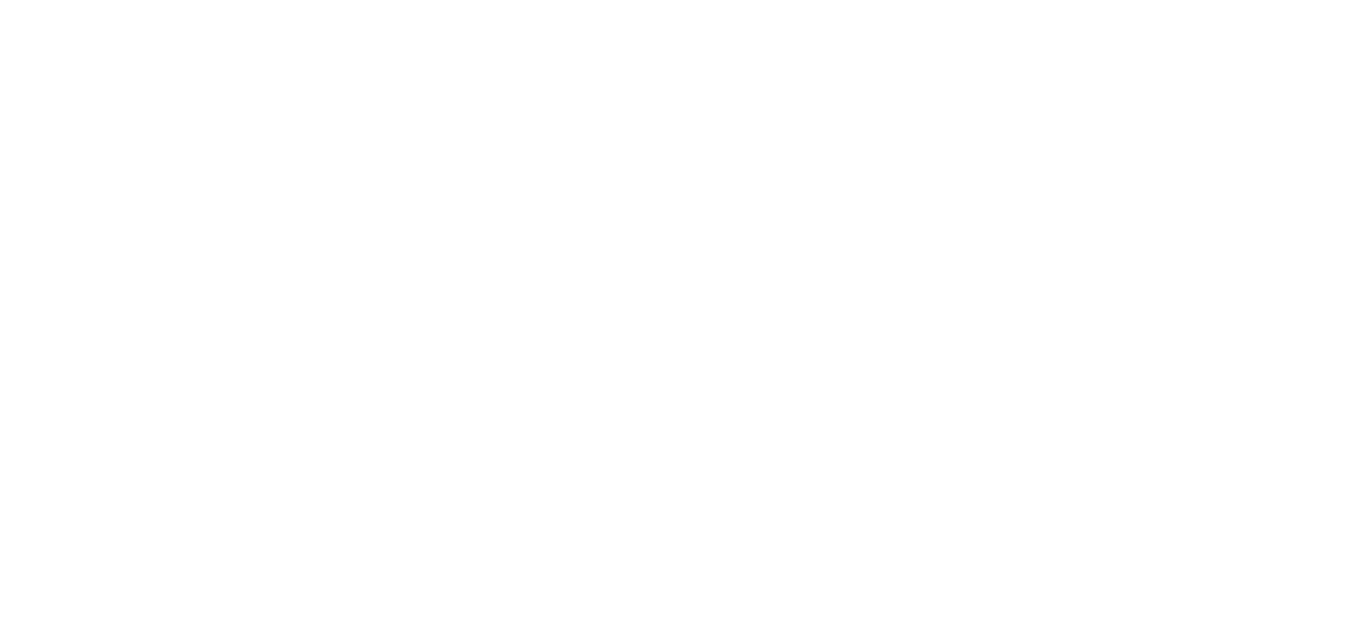scroll, scrollTop: 0, scrollLeft: 0, axis: both 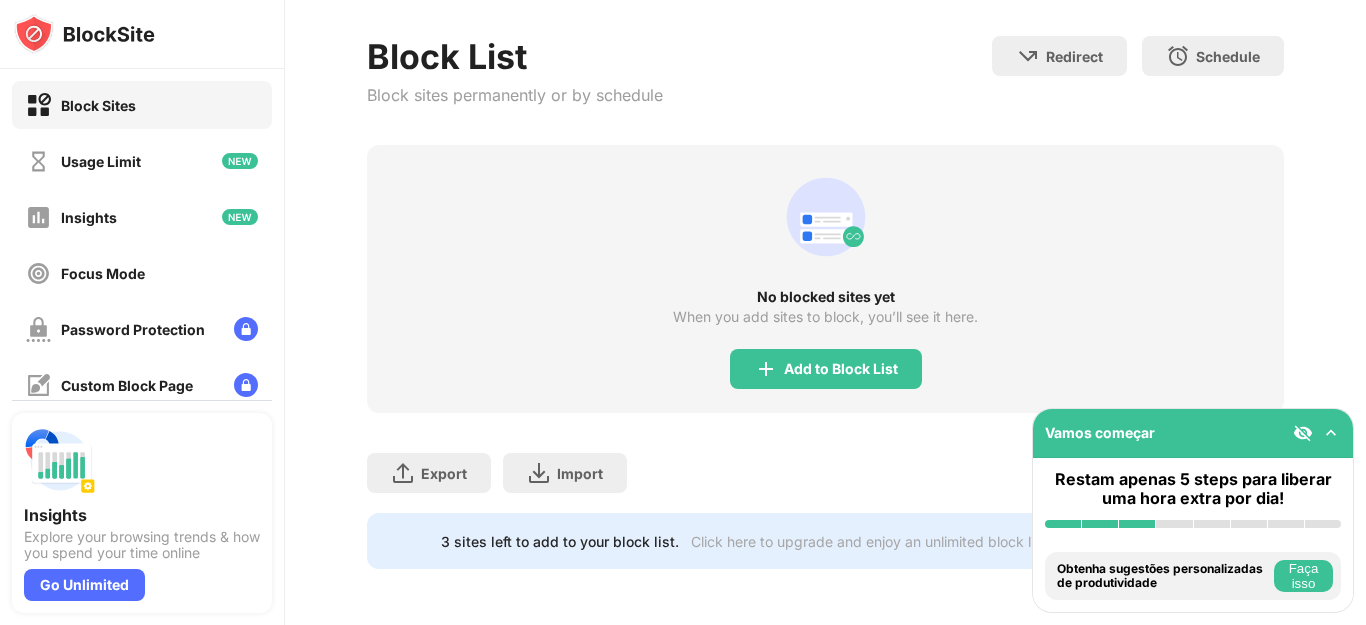 click on "Block Sites" at bounding box center [142, 105] 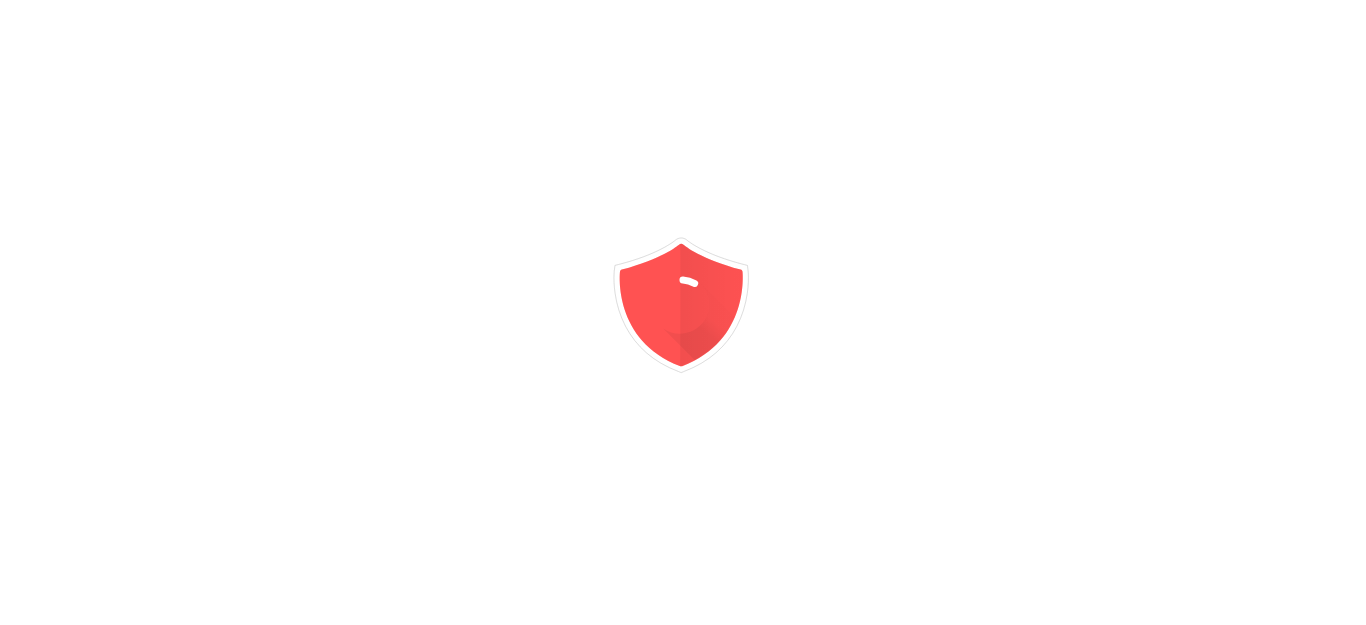 scroll, scrollTop: 0, scrollLeft: 0, axis: both 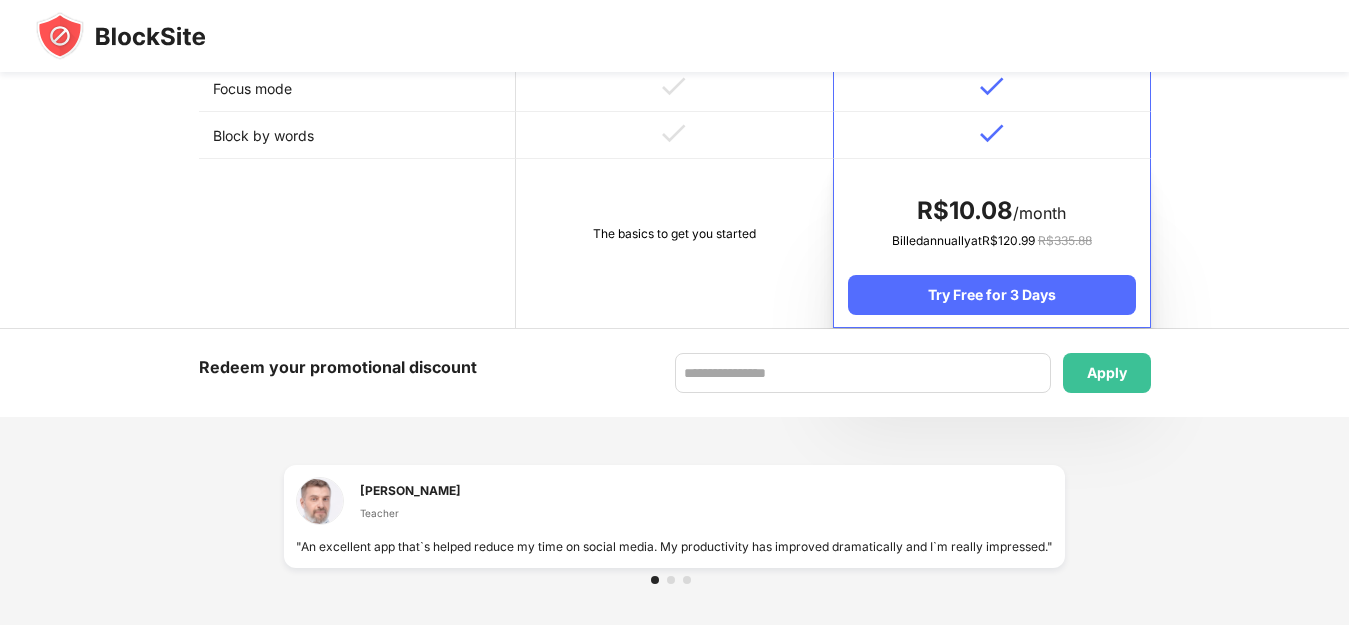 click on "R$ 10.08 /month Billed  annually  at  R$ 120.99   R$ 335.88 Try Free for 3 Days" at bounding box center [991, 243] 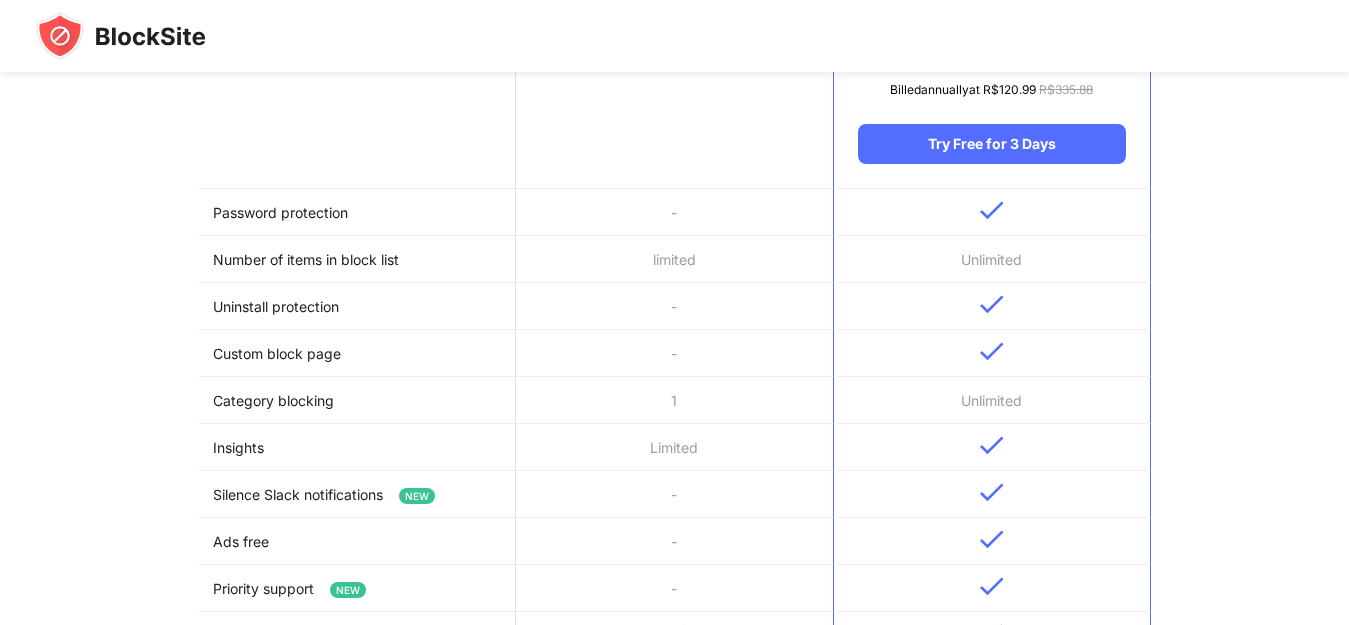 scroll, scrollTop: 0, scrollLeft: 0, axis: both 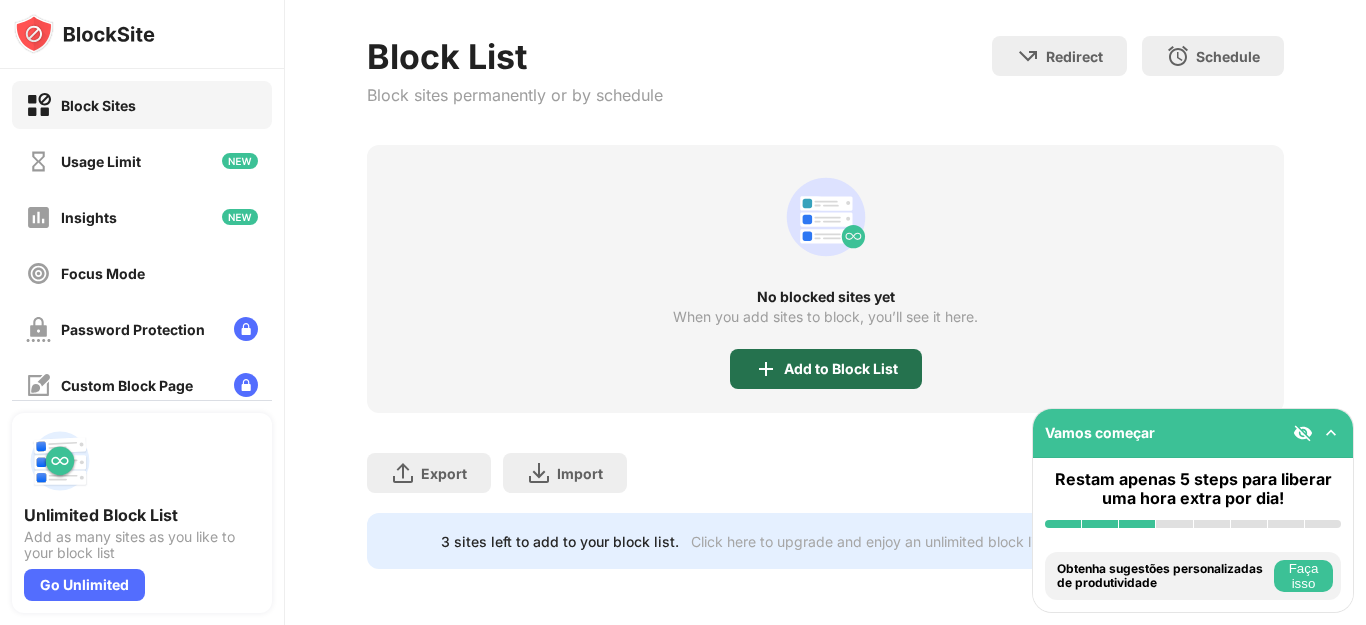 click at bounding box center (766, 369) 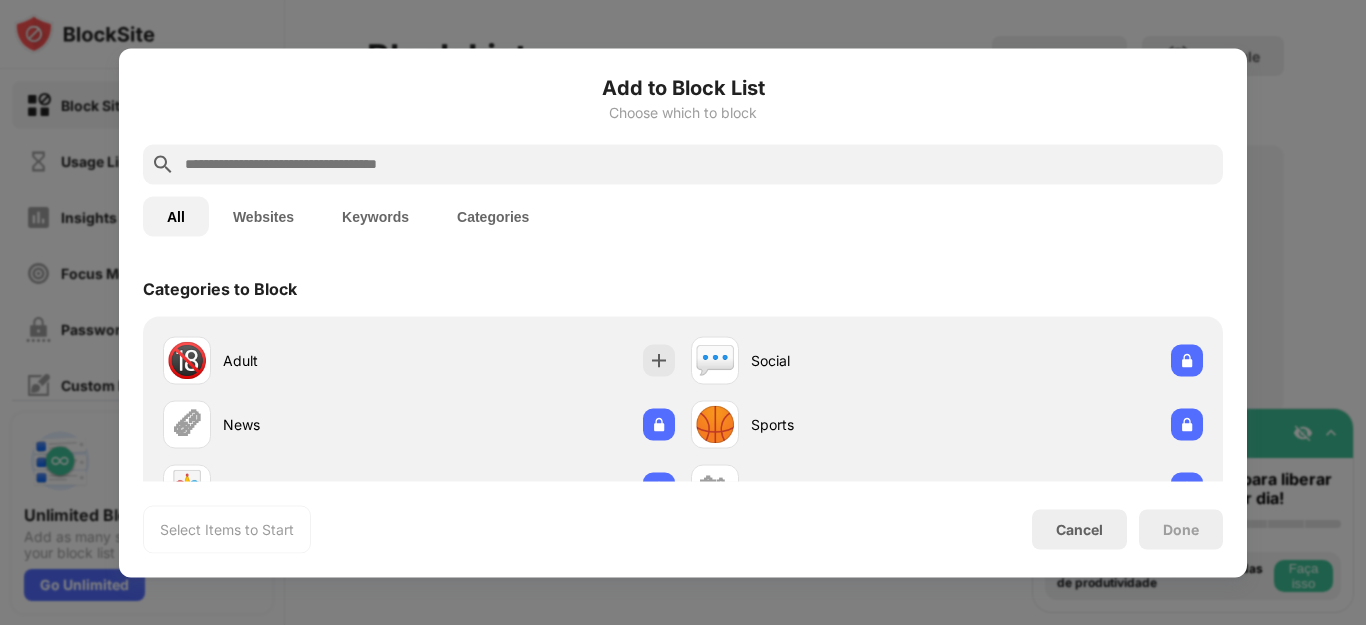 click at bounding box center (699, 164) 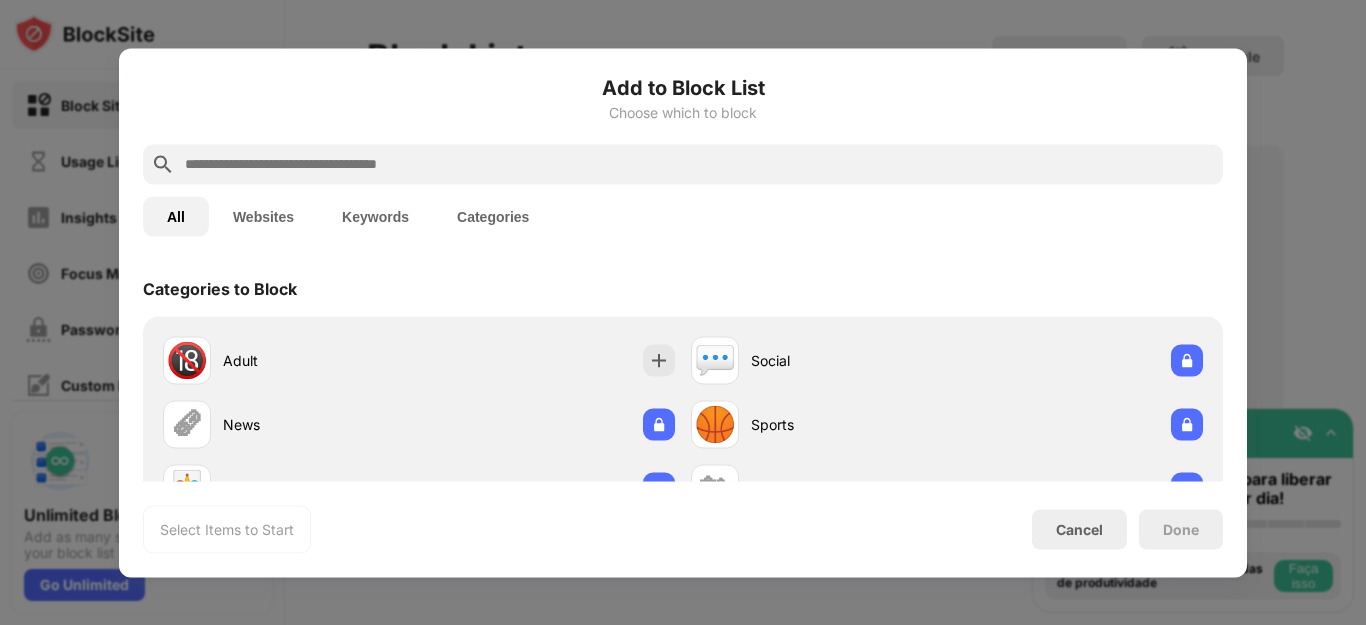 click at bounding box center [699, 164] 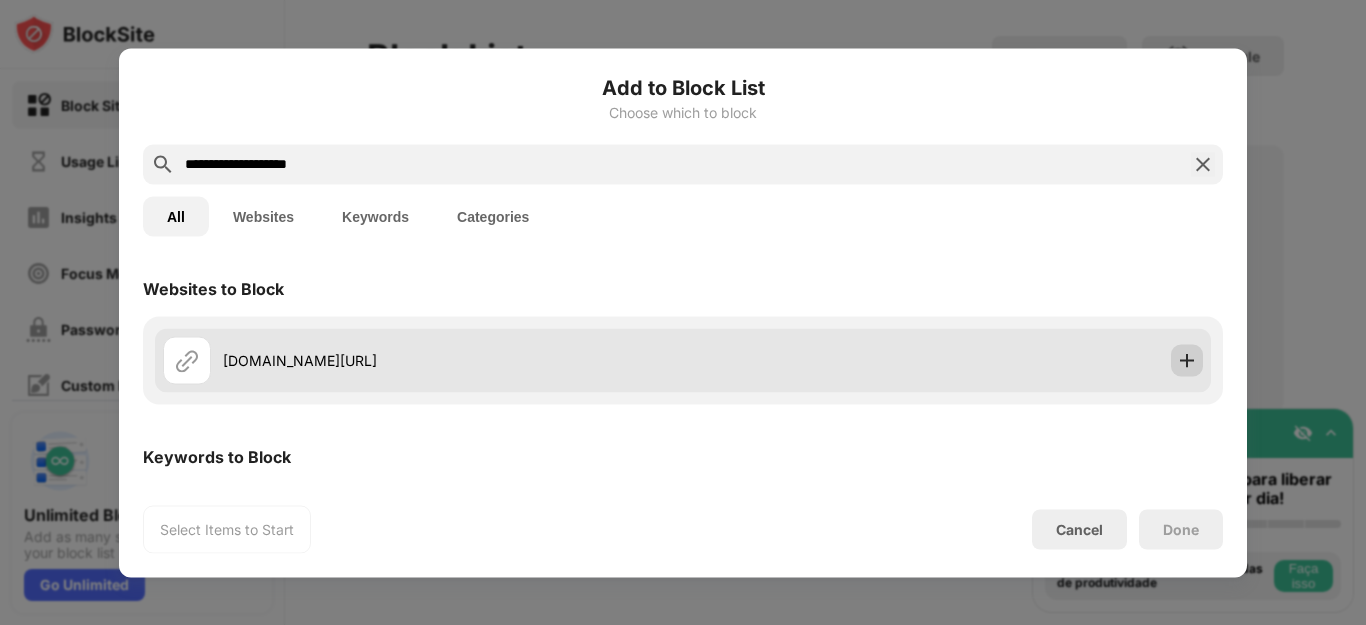 type on "**********" 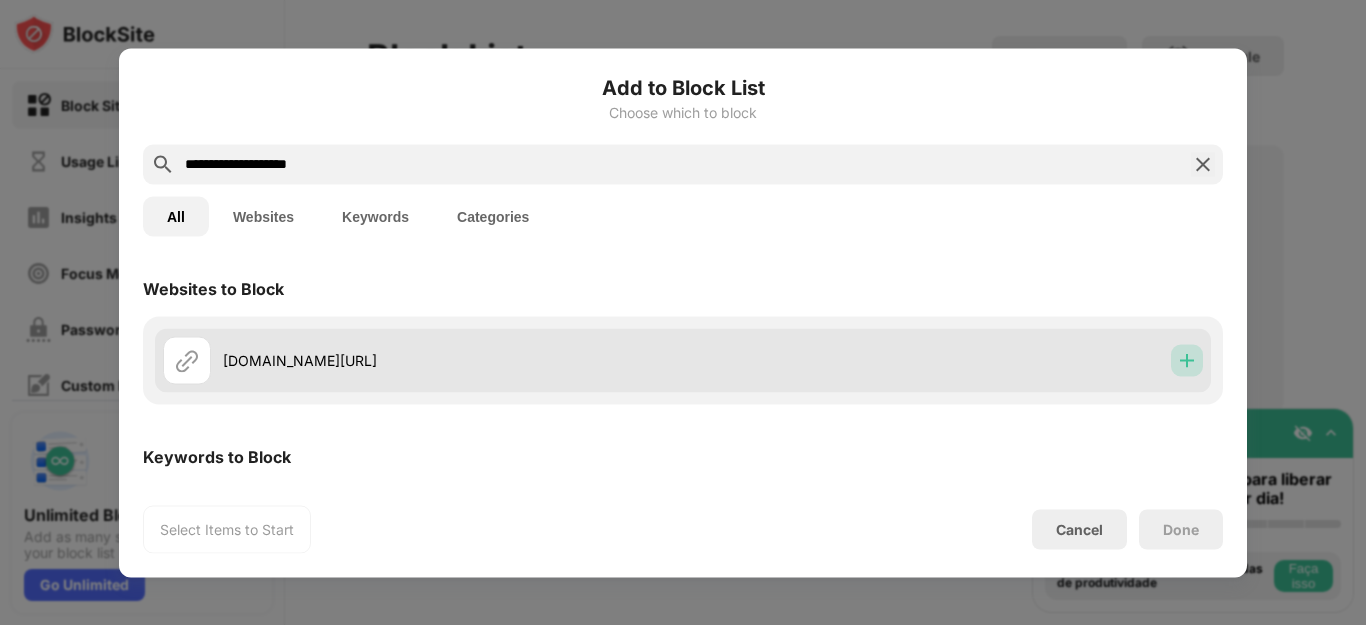 click at bounding box center [1187, 360] 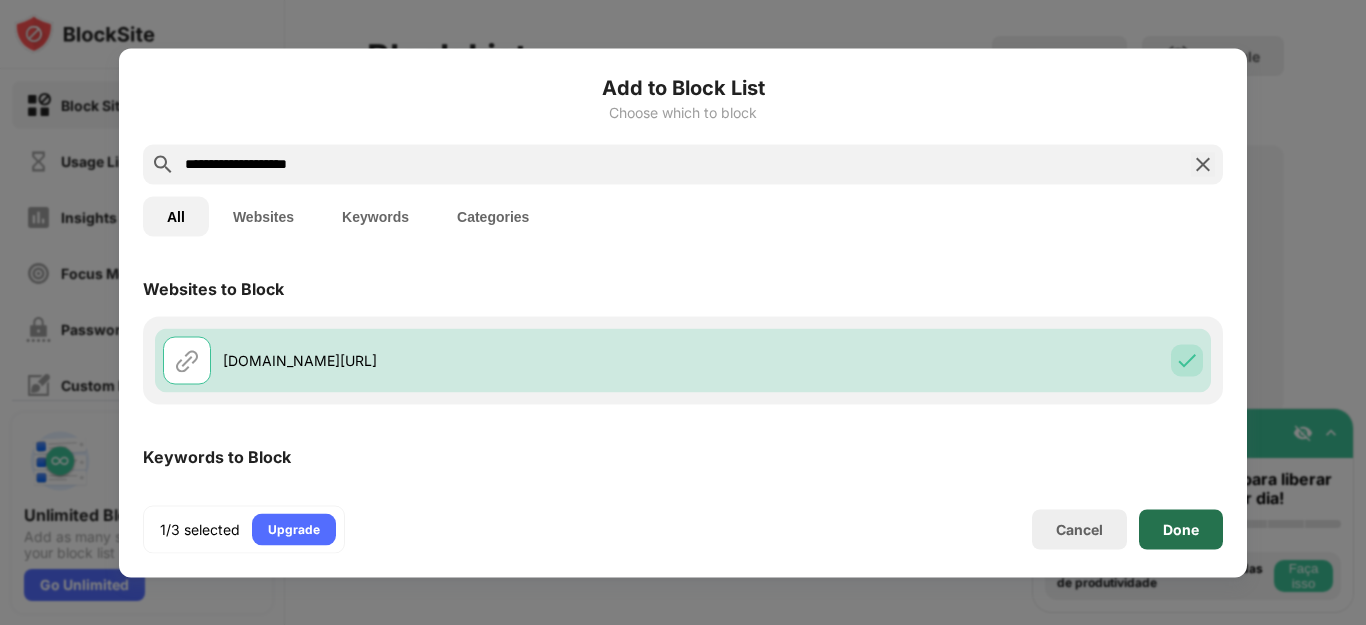 click on "Done" at bounding box center [1181, 529] 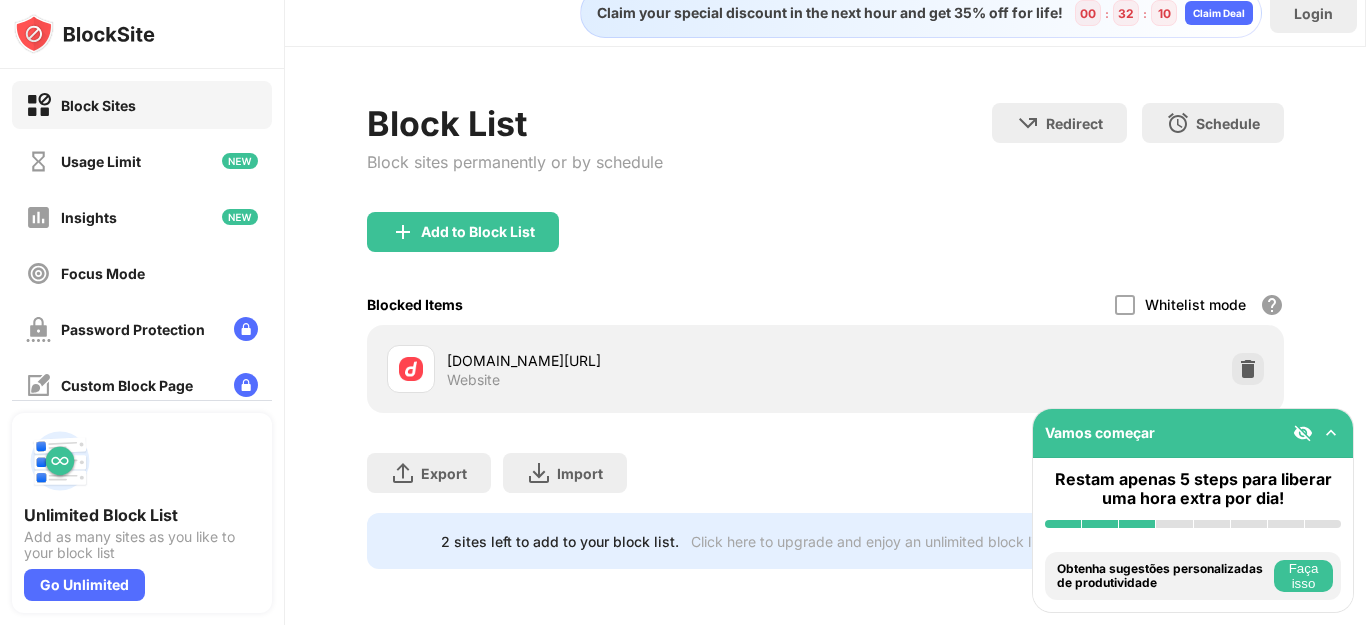 scroll, scrollTop: 39, scrollLeft: 0, axis: vertical 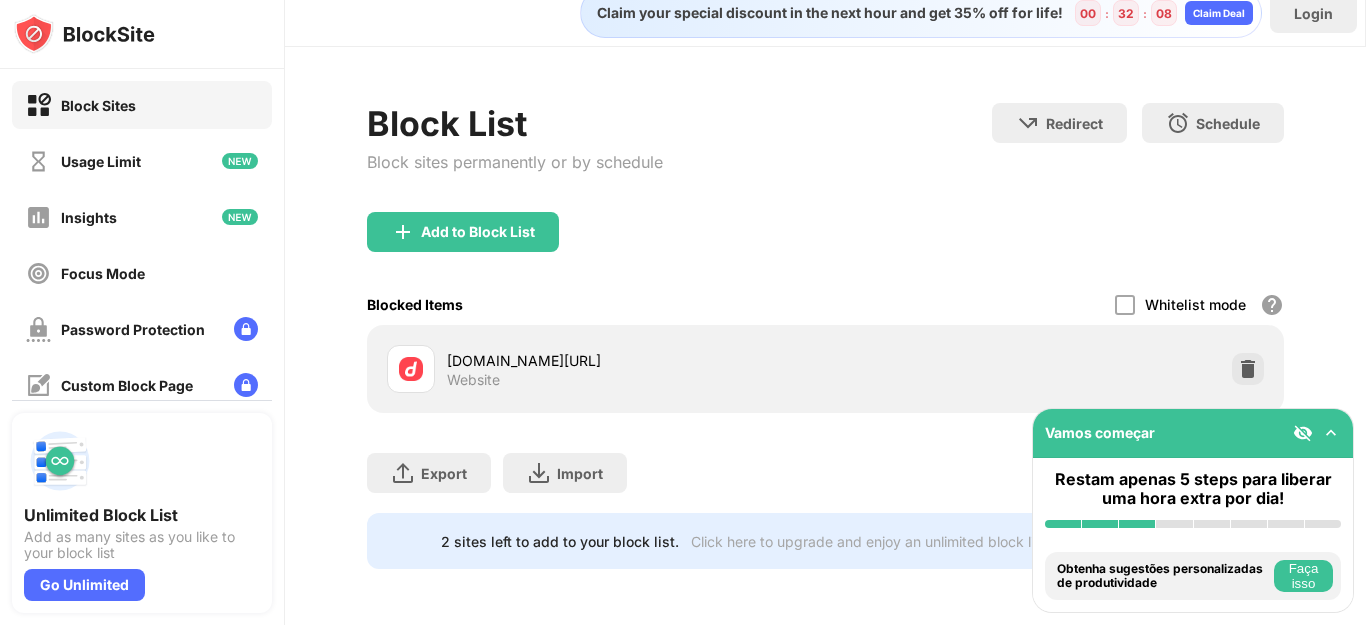 click on "Block List Block sites permanently or by schedule" at bounding box center [515, 157] 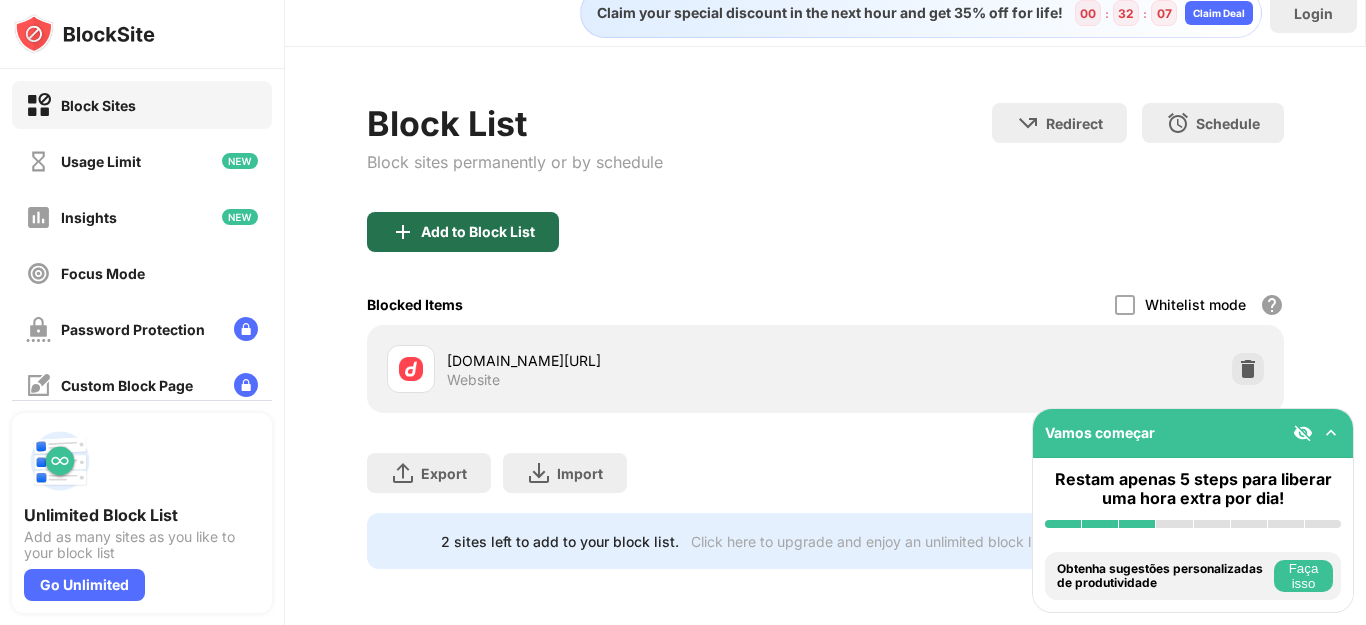 click on "Add to Block List" at bounding box center (463, 232) 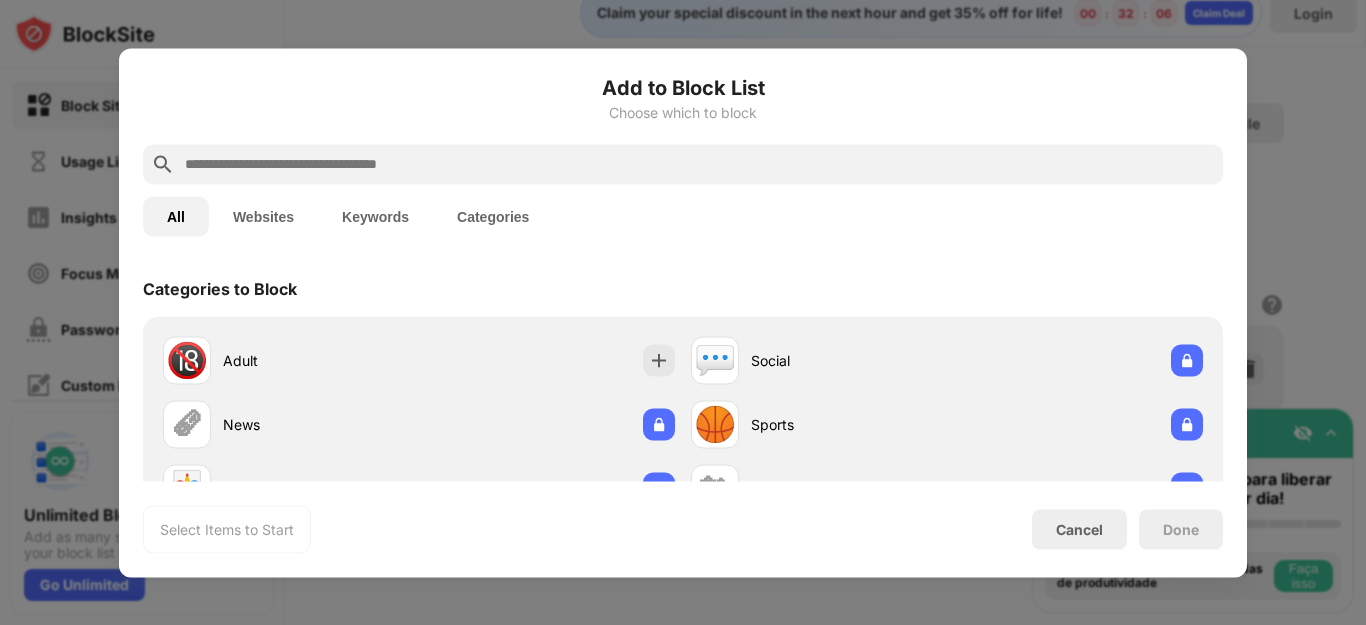 click at bounding box center (699, 164) 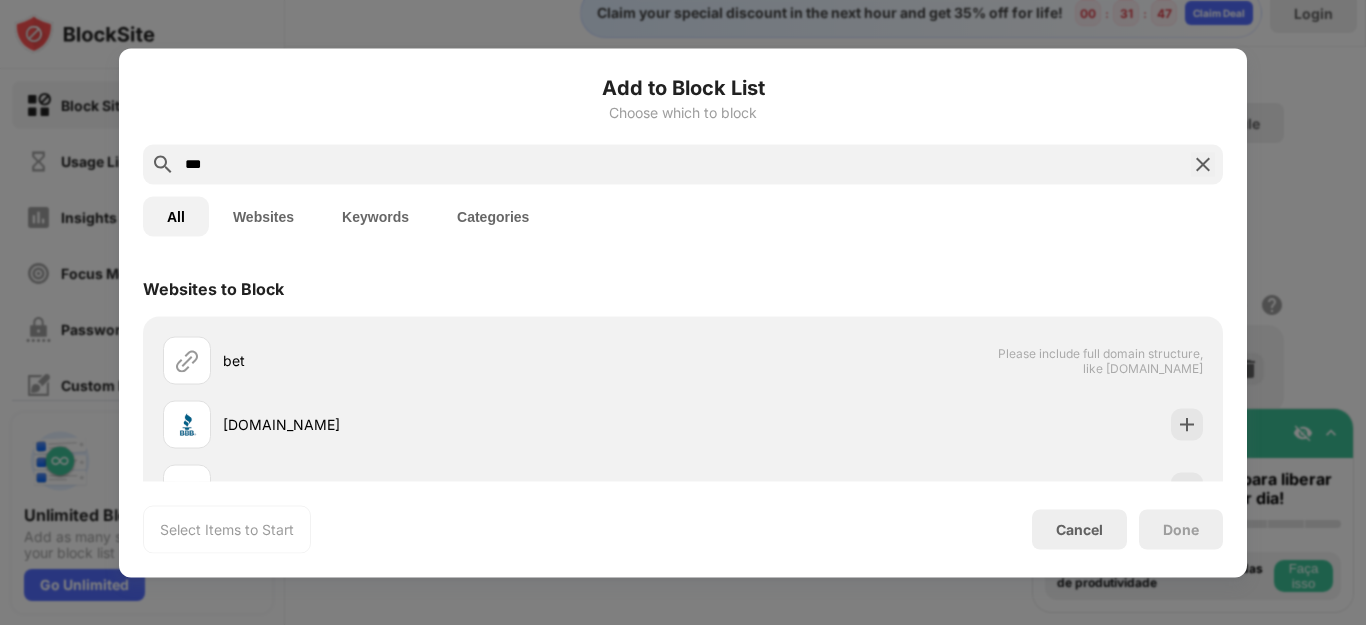 type on "***" 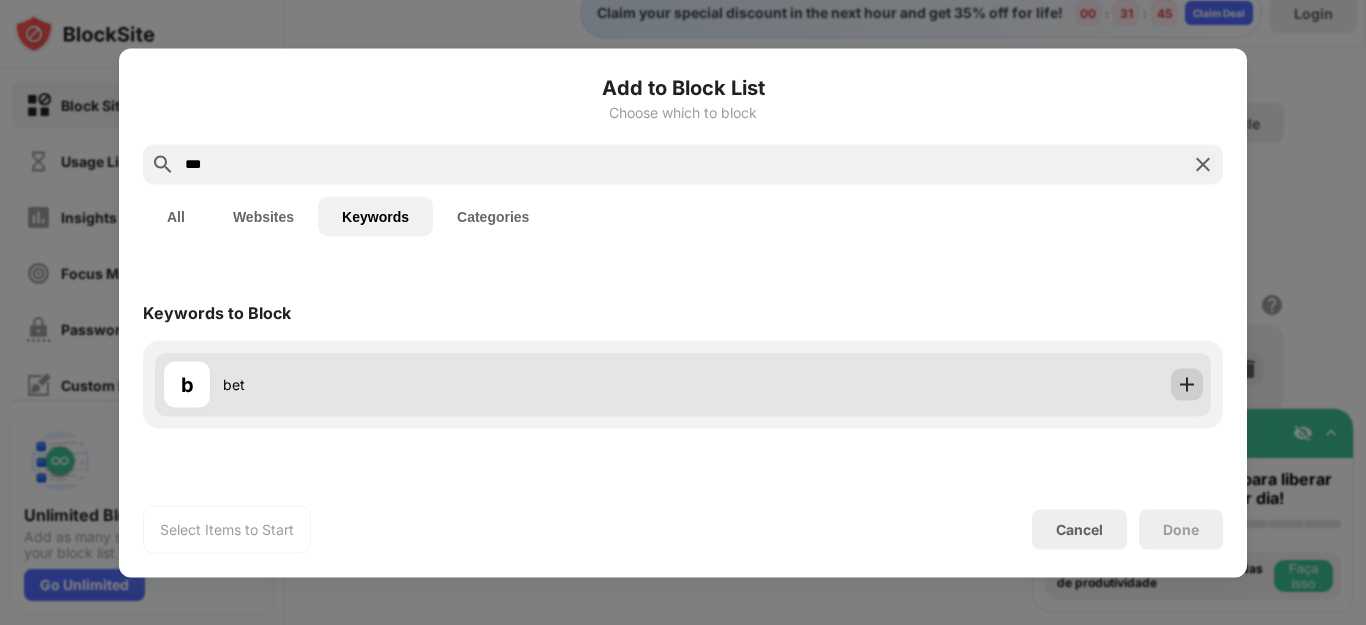 click at bounding box center [1187, 384] 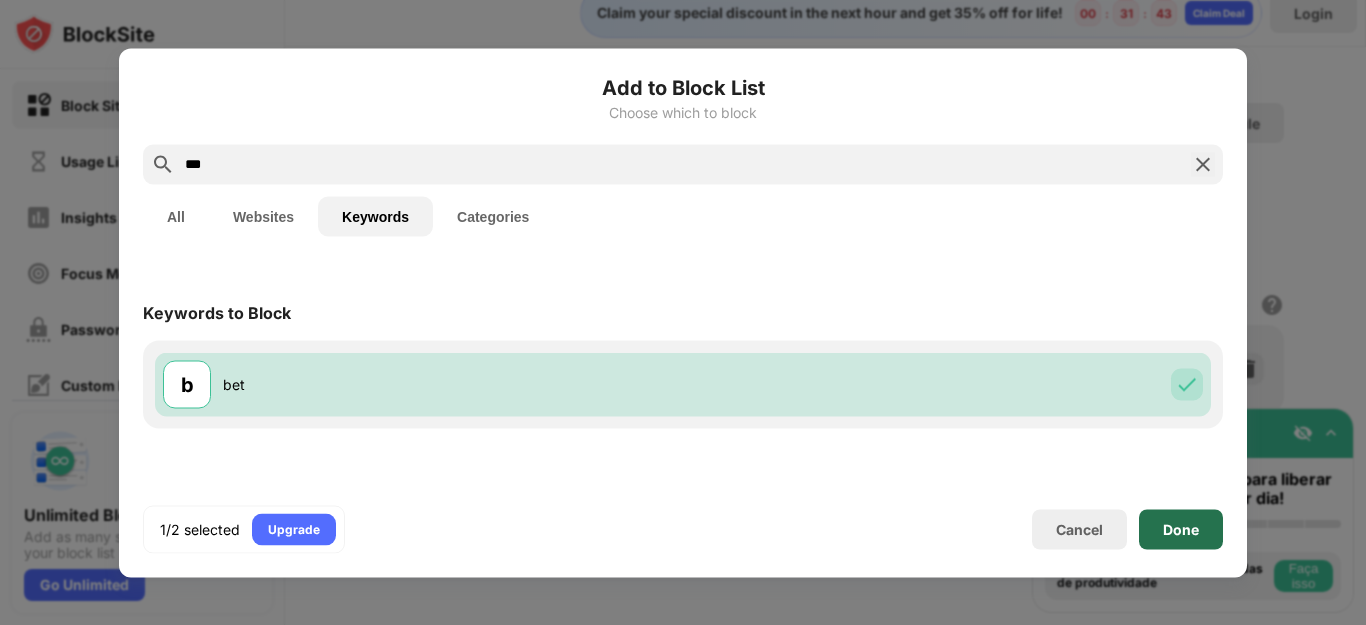 click on "Done" at bounding box center [1181, 529] 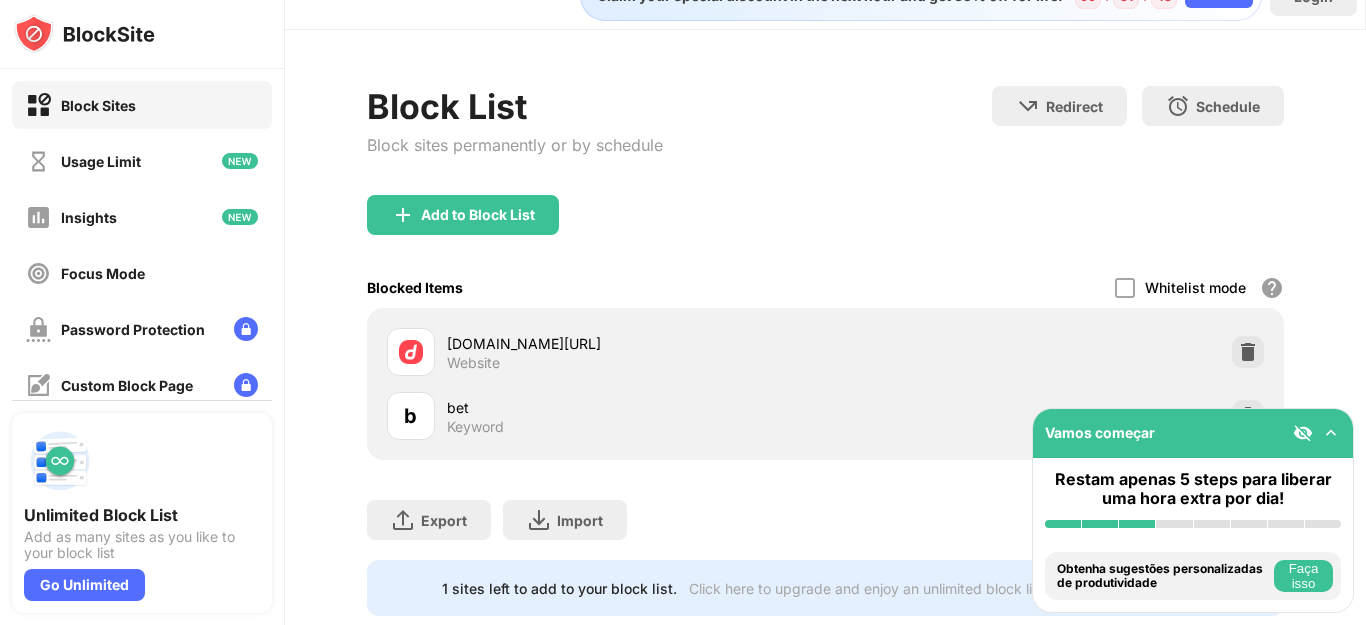 scroll, scrollTop: 95, scrollLeft: 0, axis: vertical 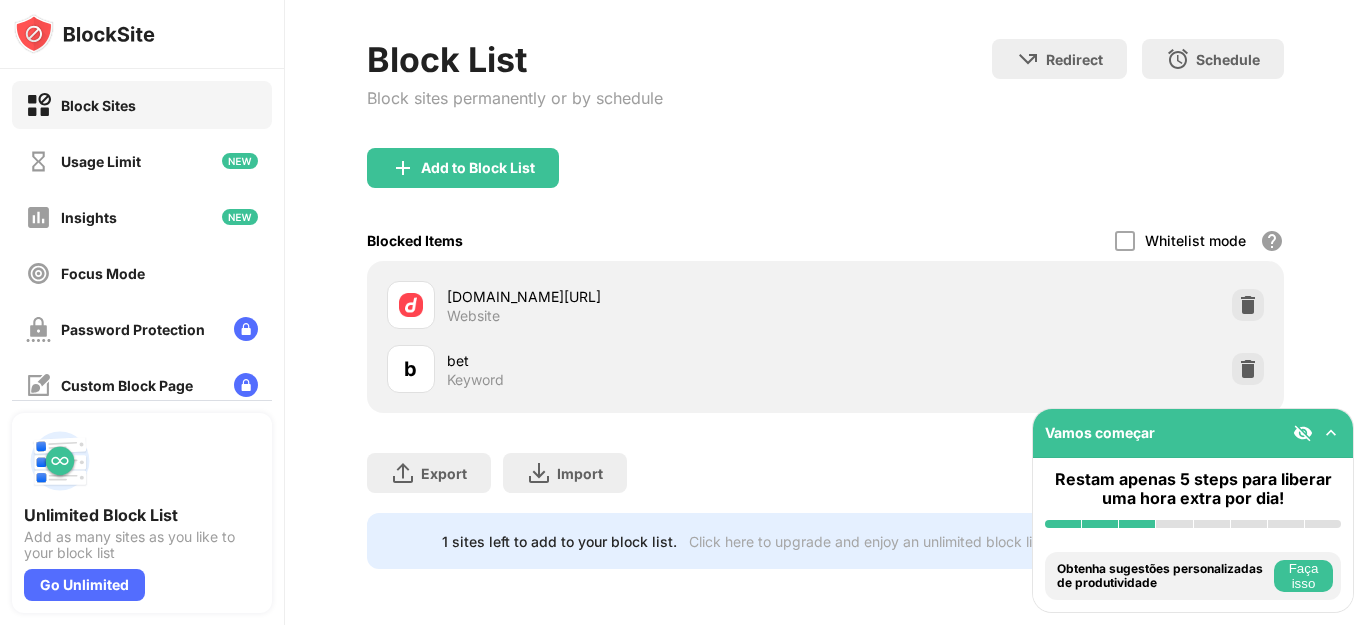 drag, startPoint x: 292, startPoint y: 148, endPoint x: 288, endPoint y: 165, distance: 17.464249 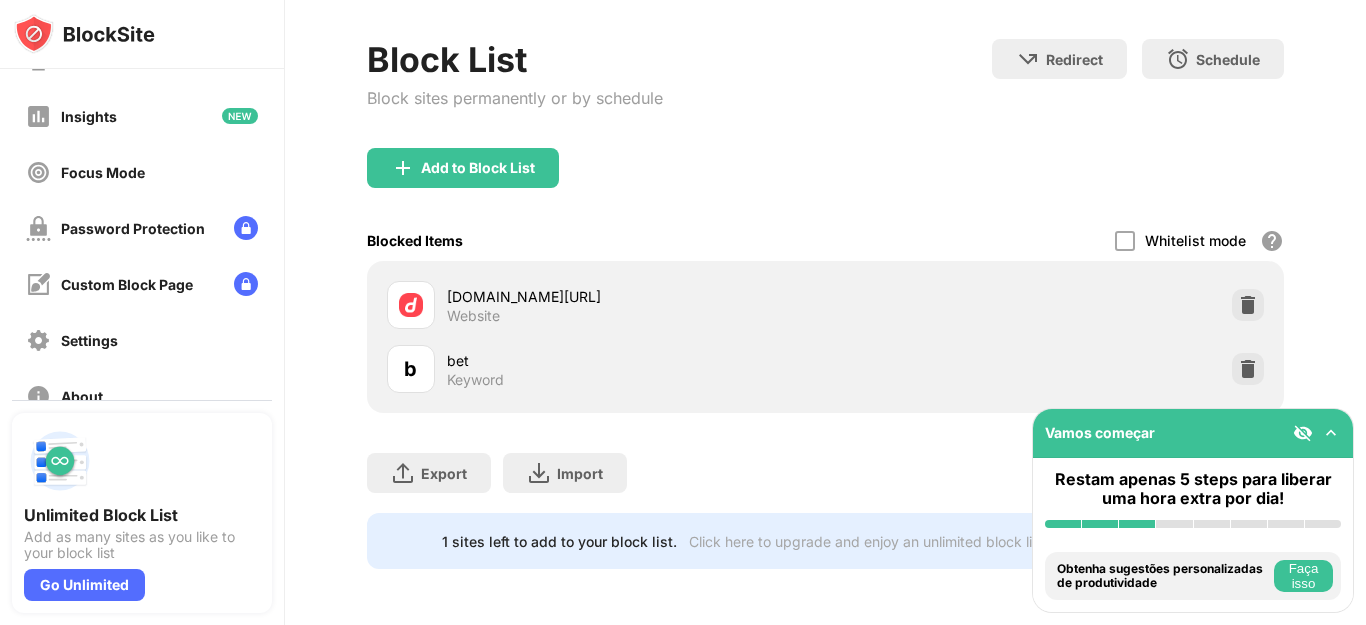 scroll, scrollTop: 254, scrollLeft: 0, axis: vertical 